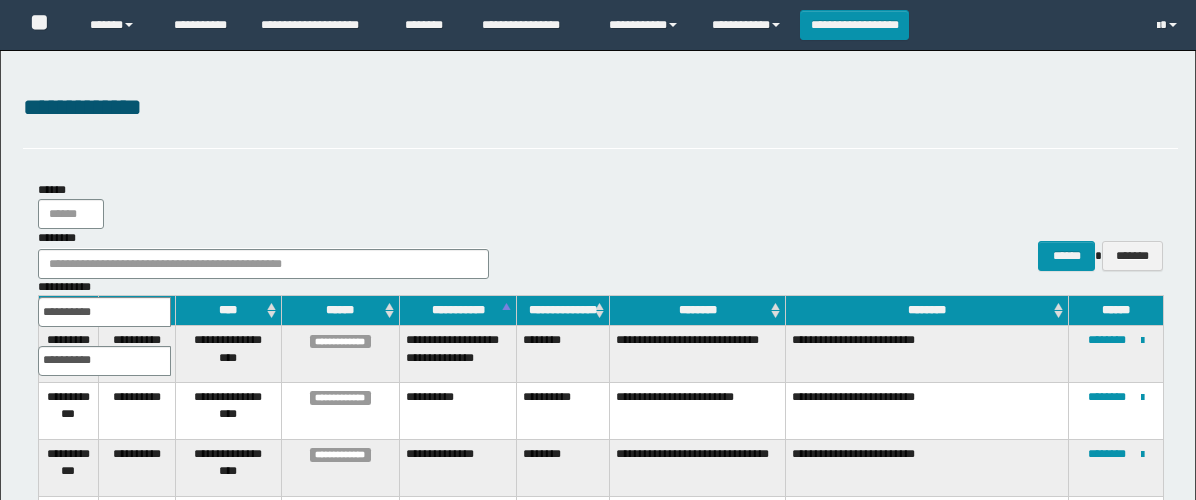 scroll, scrollTop: 591, scrollLeft: 0, axis: vertical 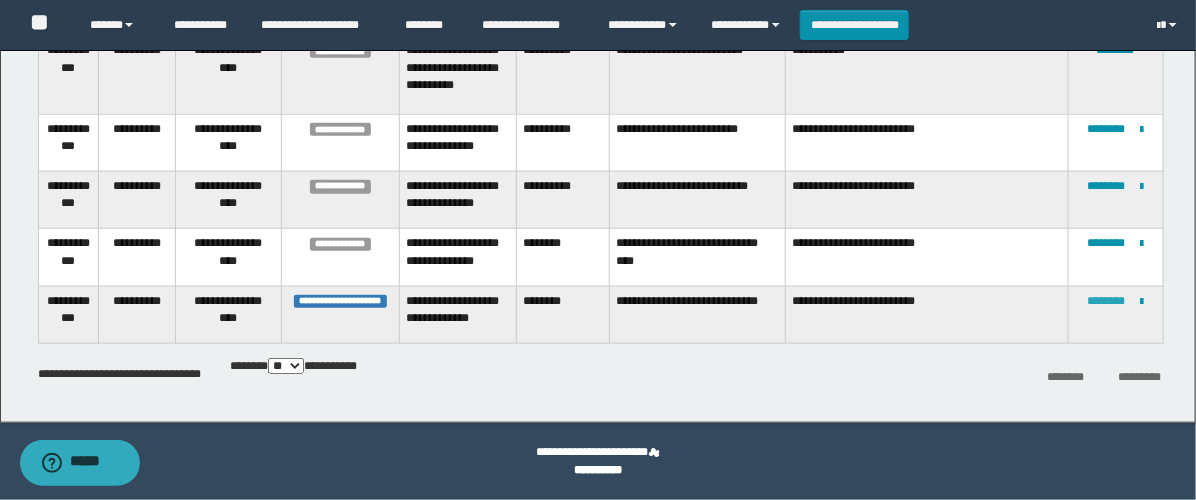 click on "********" at bounding box center [1107, 301] 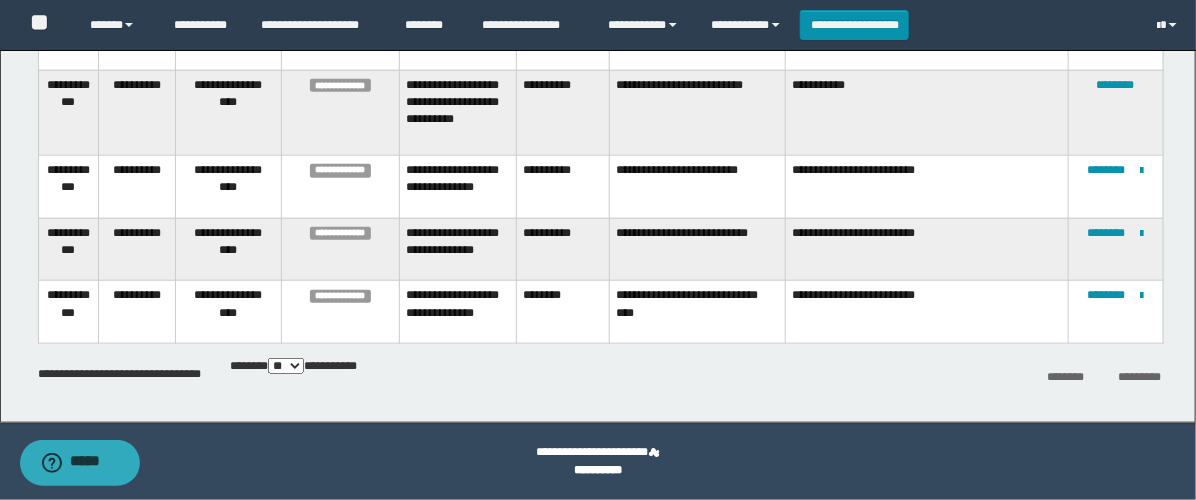scroll, scrollTop: 591, scrollLeft: 0, axis: vertical 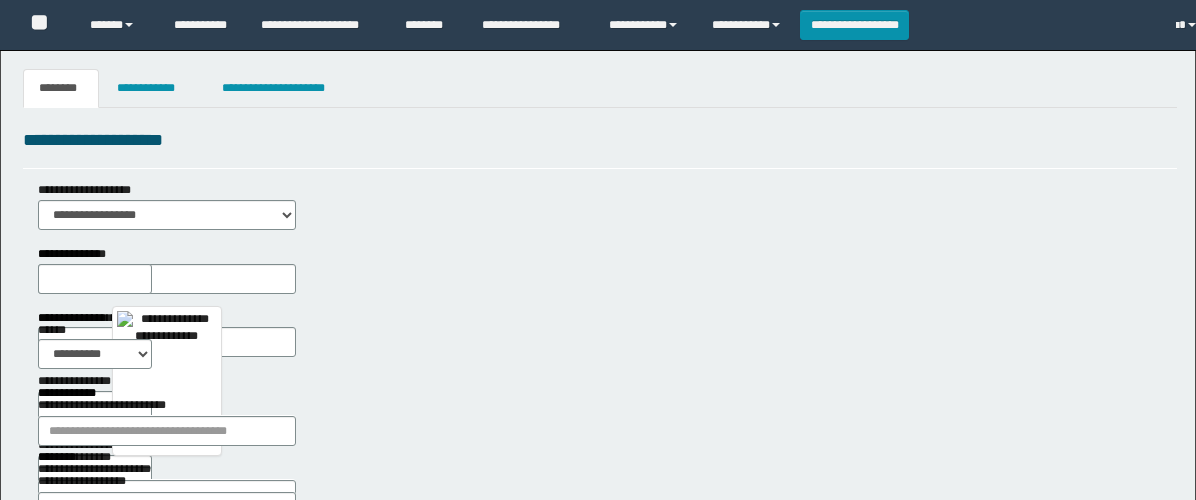 select on "***" 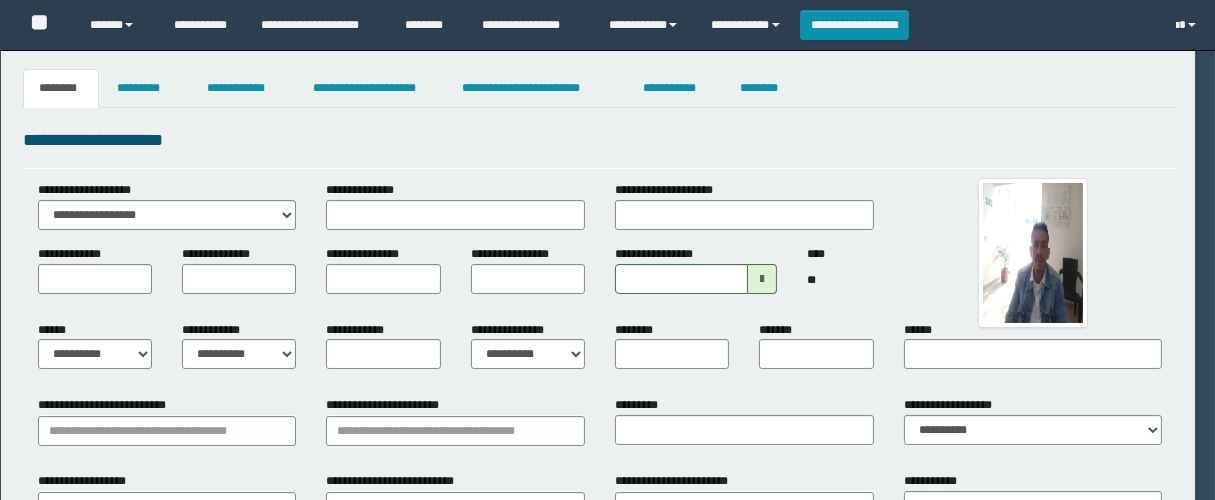 type on "********" 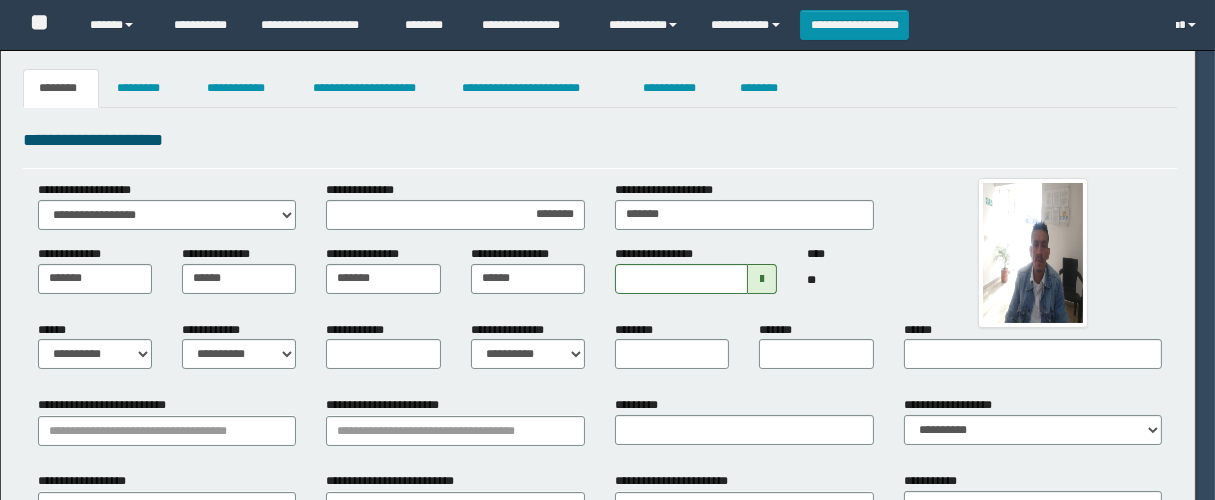 type on "**********" 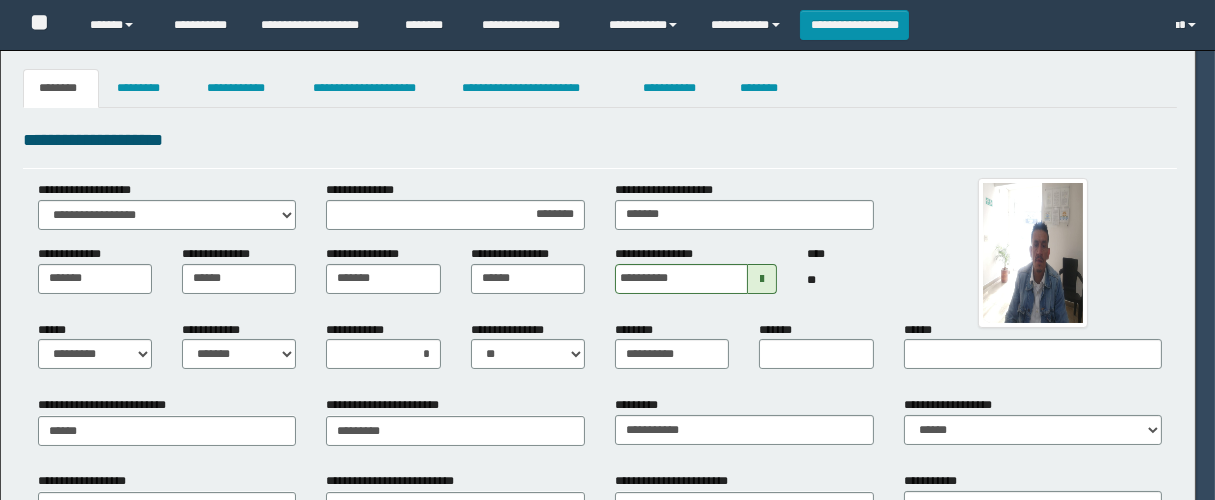 type on "**********" 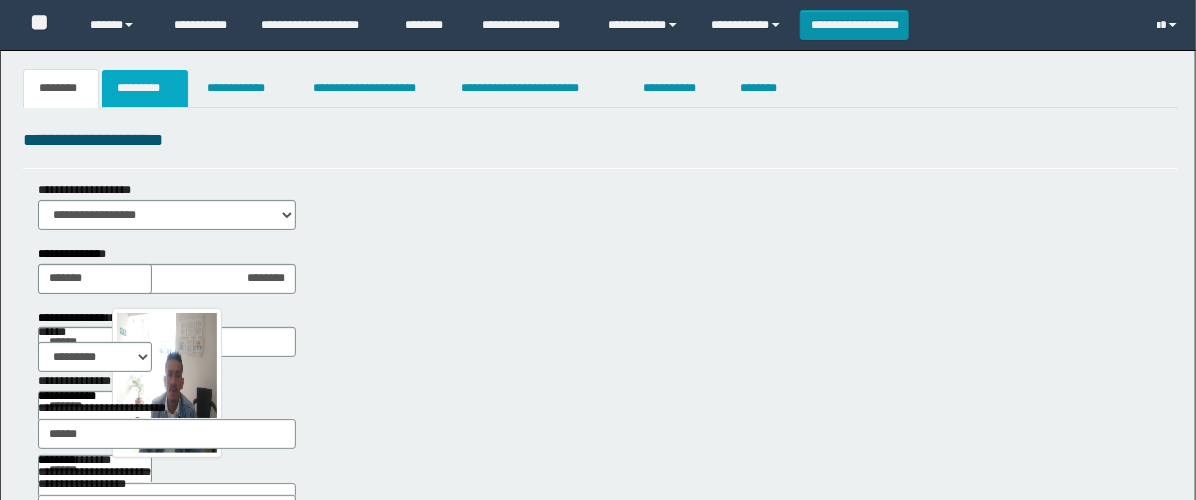 click on "*********" at bounding box center (145, 88) 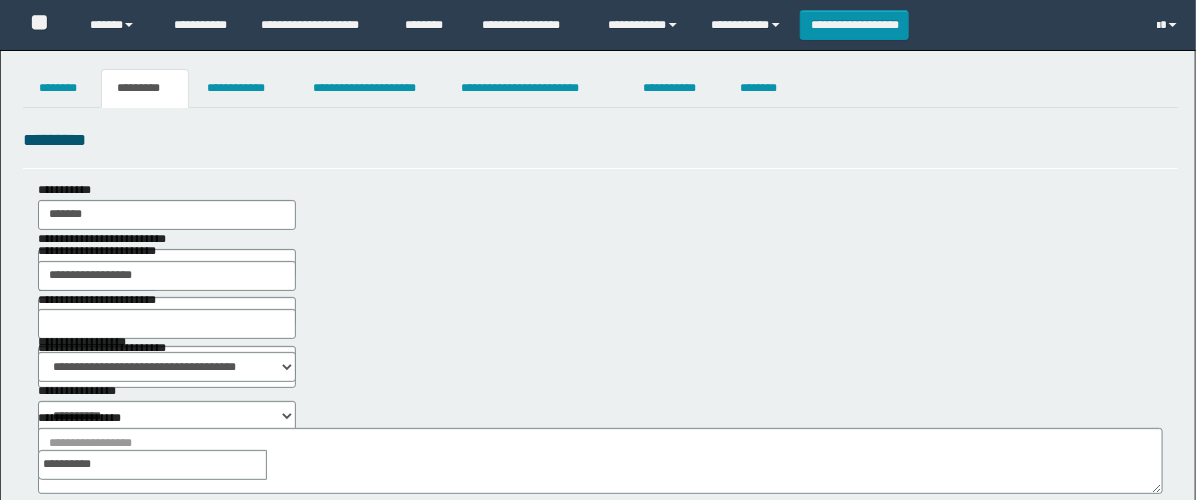 scroll, scrollTop: 222, scrollLeft: 0, axis: vertical 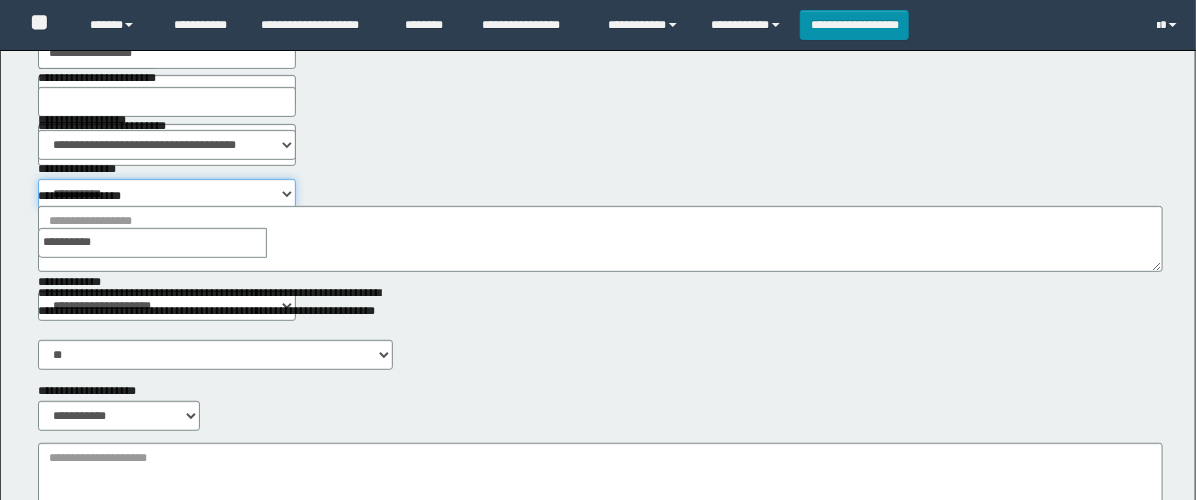click on "**********" at bounding box center [167, 194] 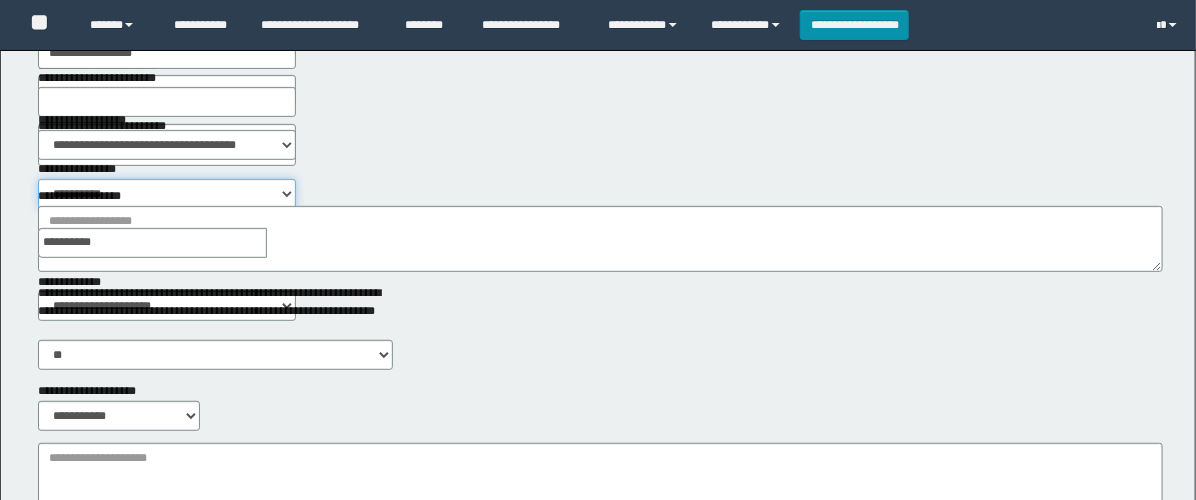 select on "****" 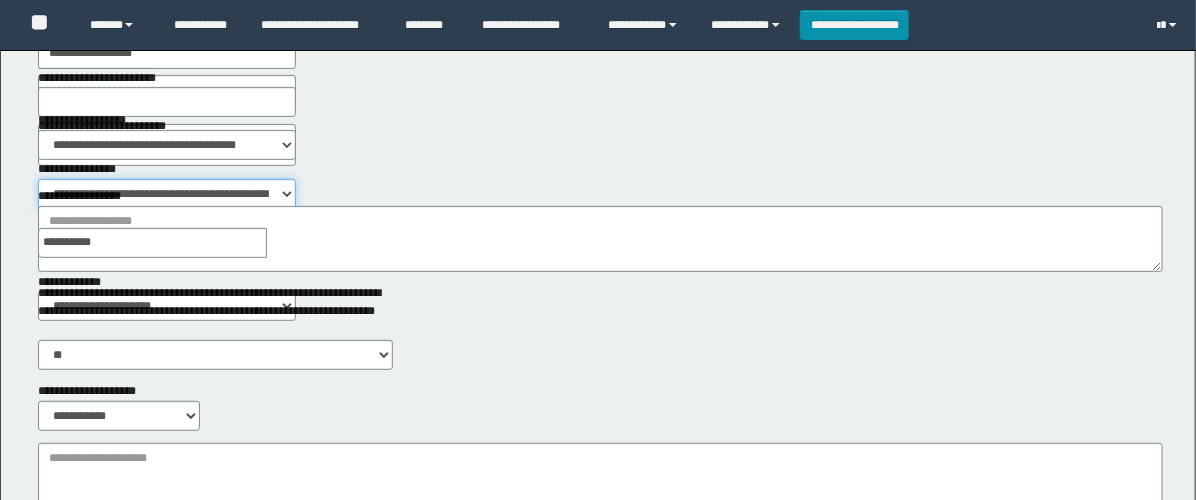 click on "**********" at bounding box center [167, 194] 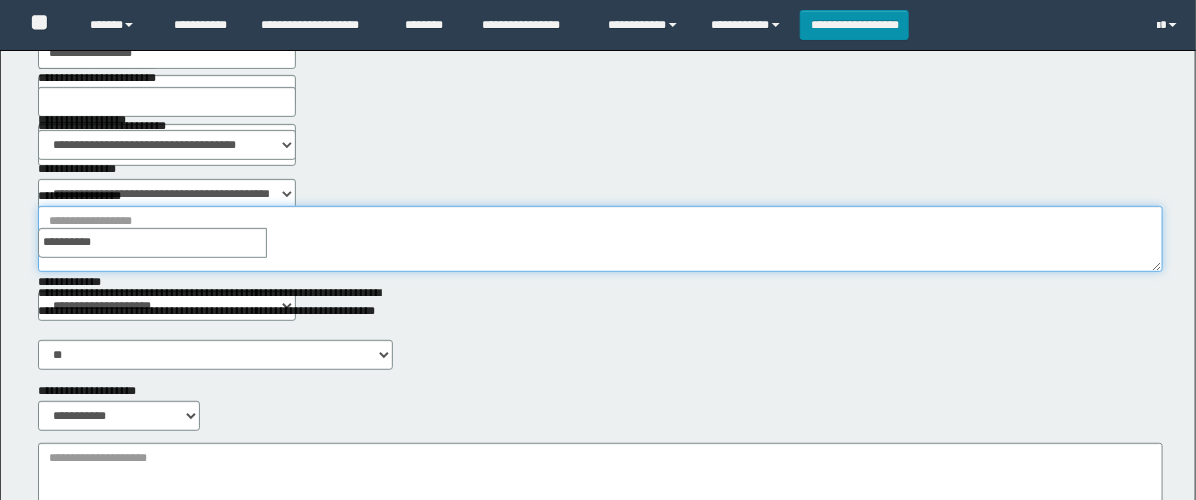 click on "**********" at bounding box center (600, 239) 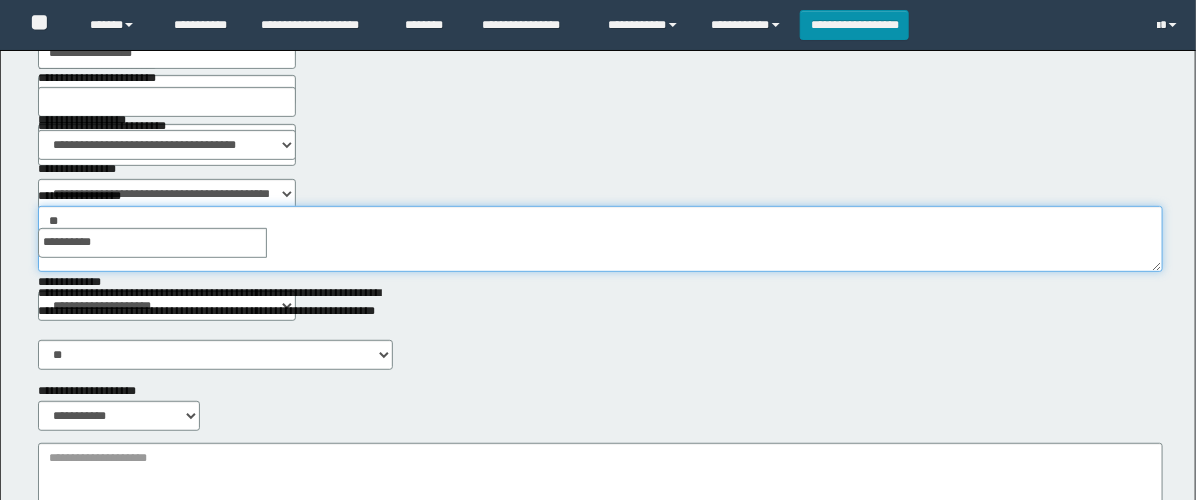 type on "*" 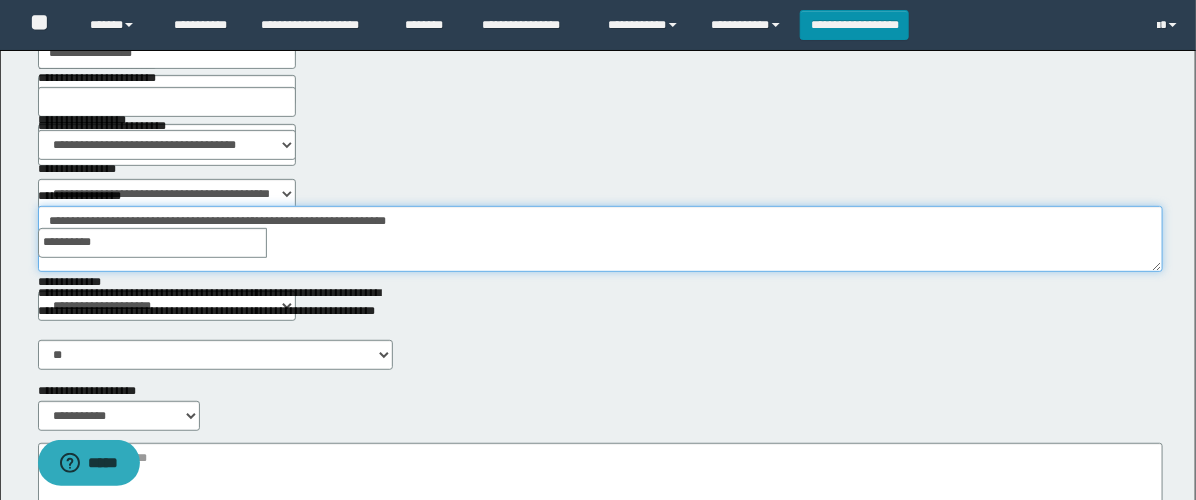 scroll, scrollTop: 0, scrollLeft: 0, axis: both 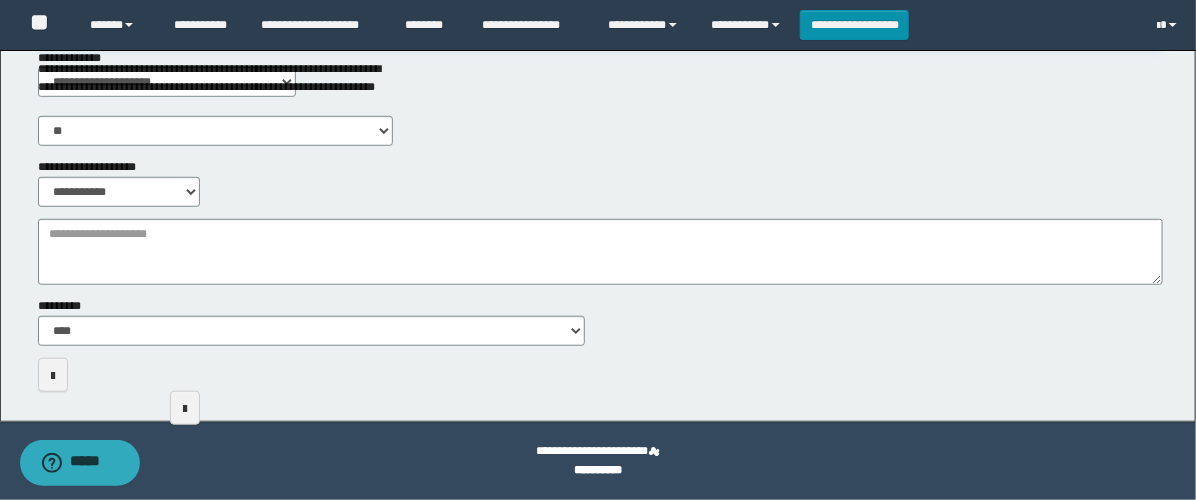 type on "**********" 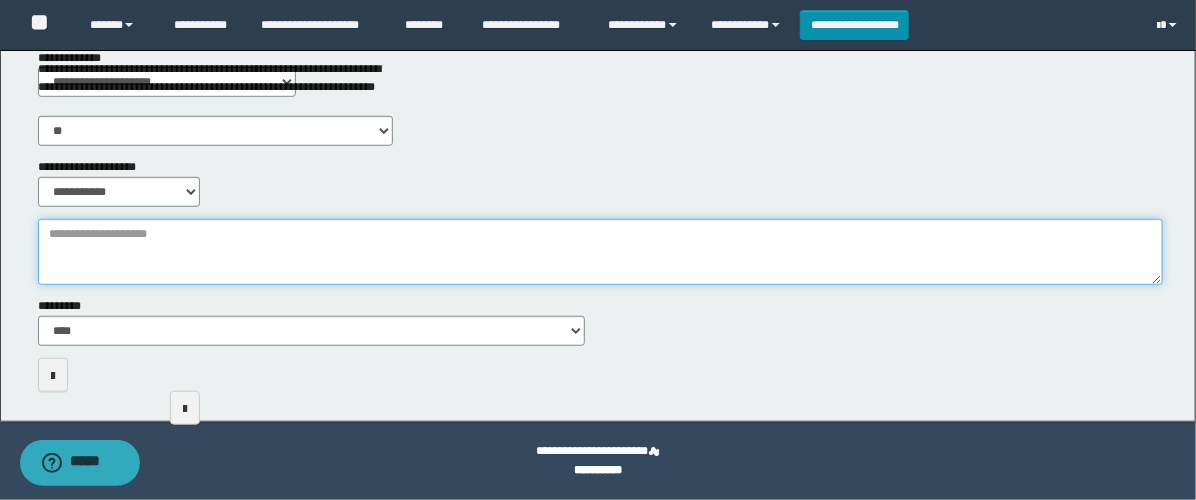 click on "**********" at bounding box center (600, 252) 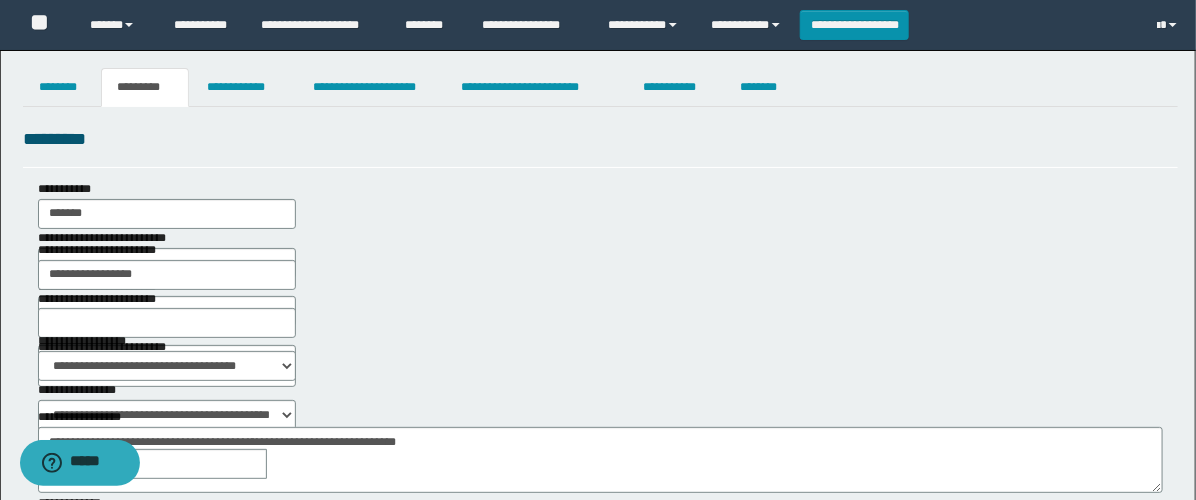 scroll, scrollTop: 0, scrollLeft: 0, axis: both 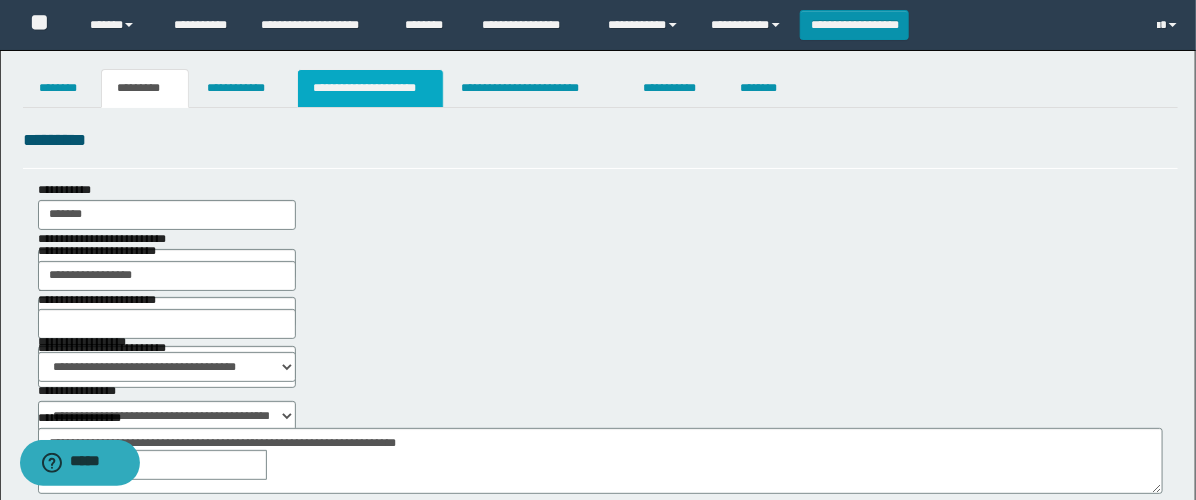 type on "**********" 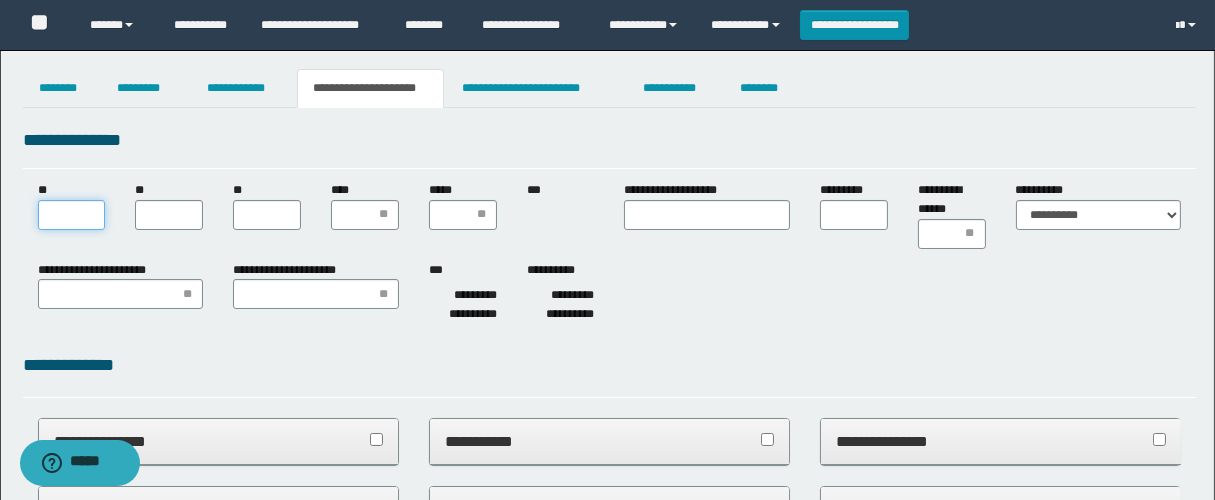 click on "**" at bounding box center (72, 215) 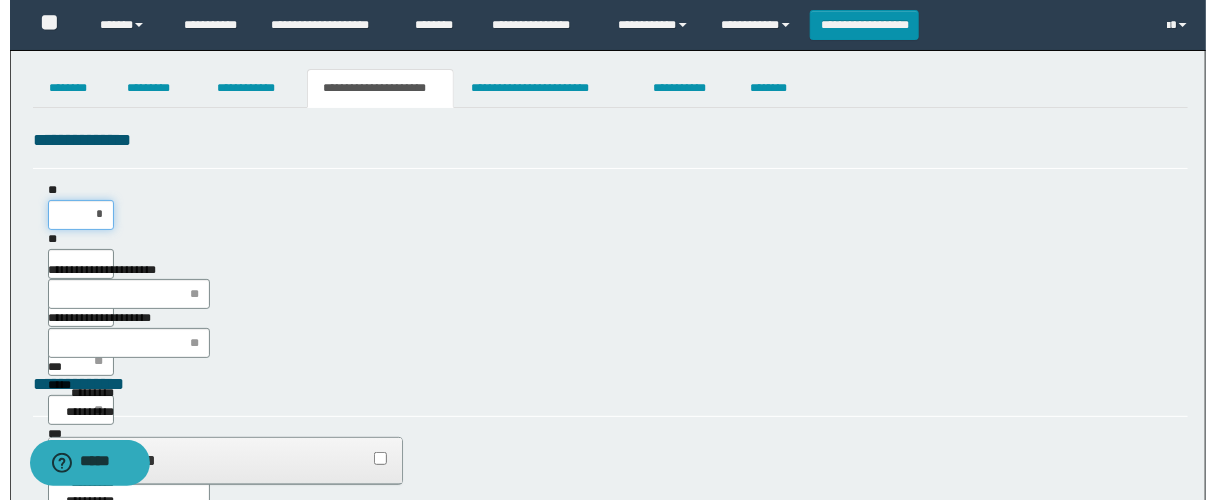 scroll, scrollTop: 0, scrollLeft: 0, axis: both 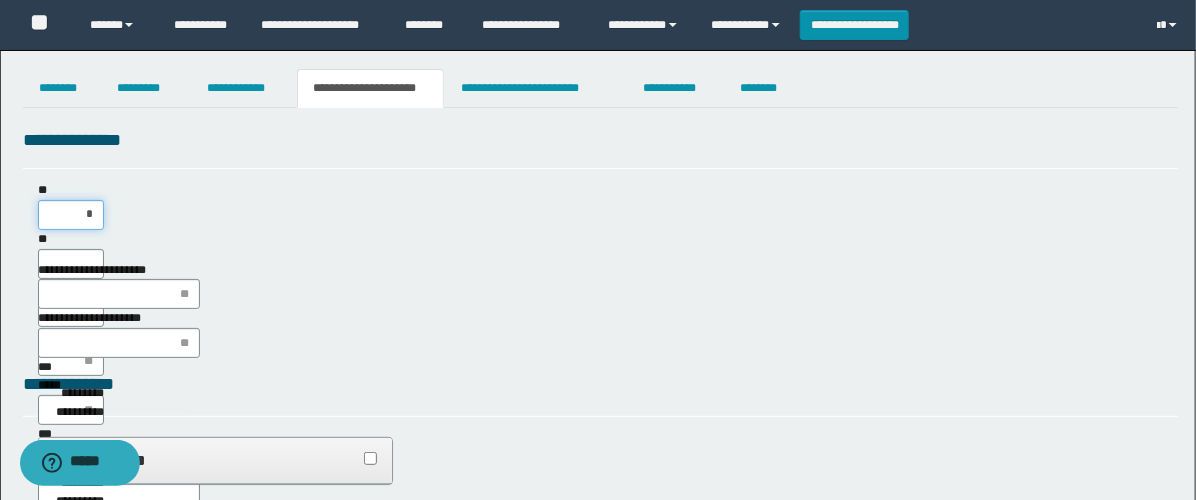 type on "**" 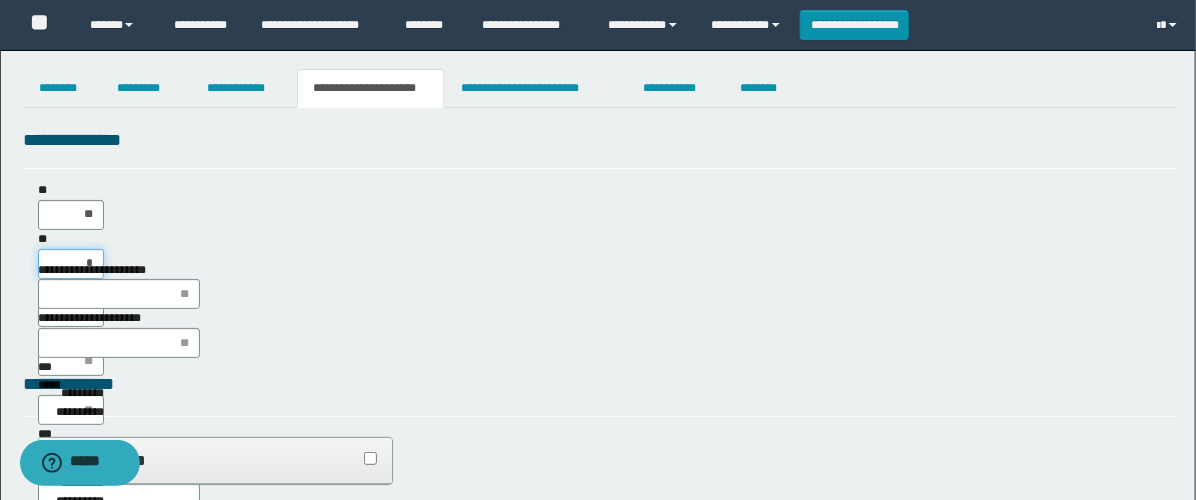 type on "**" 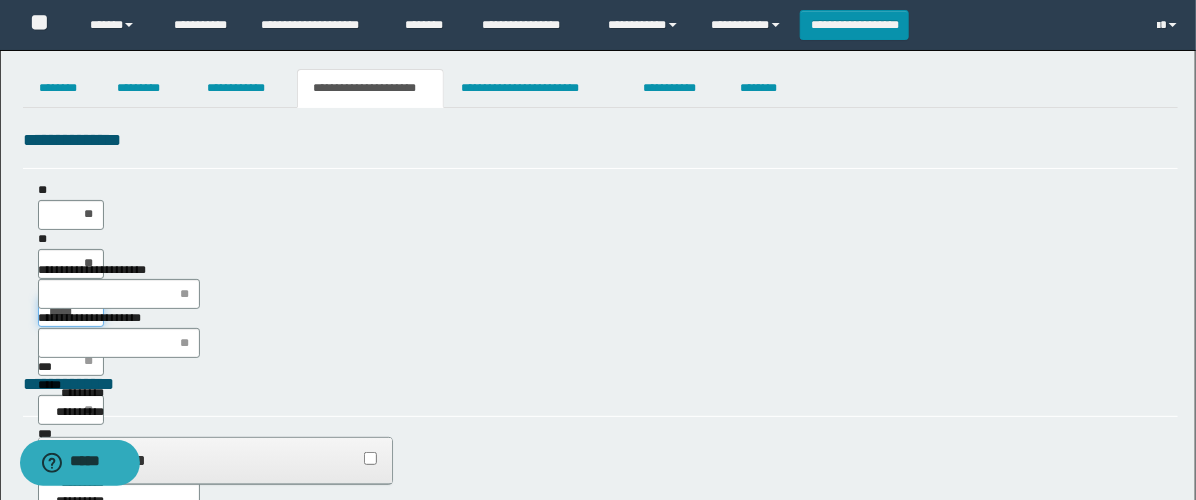 type on "******" 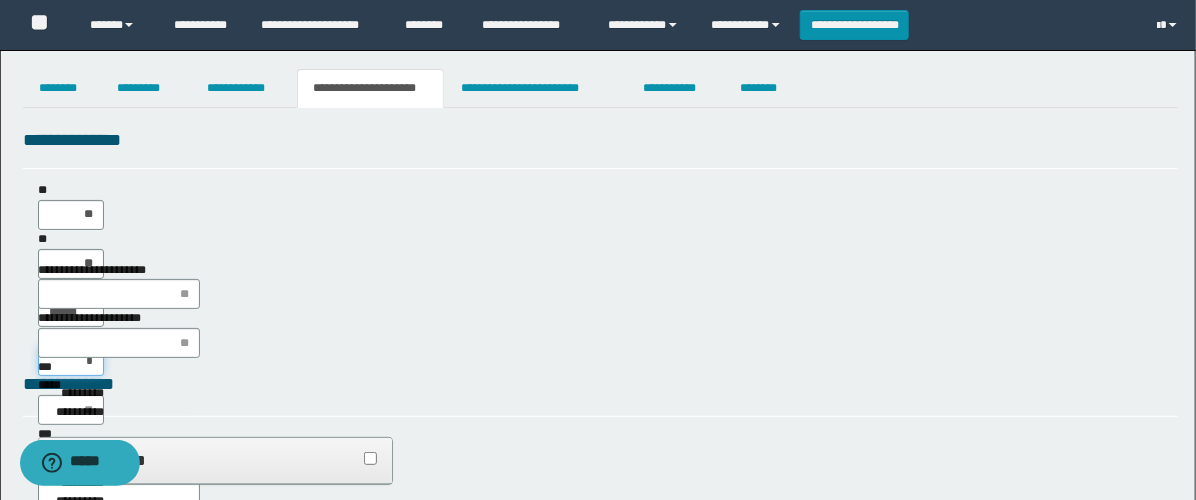 type on "**" 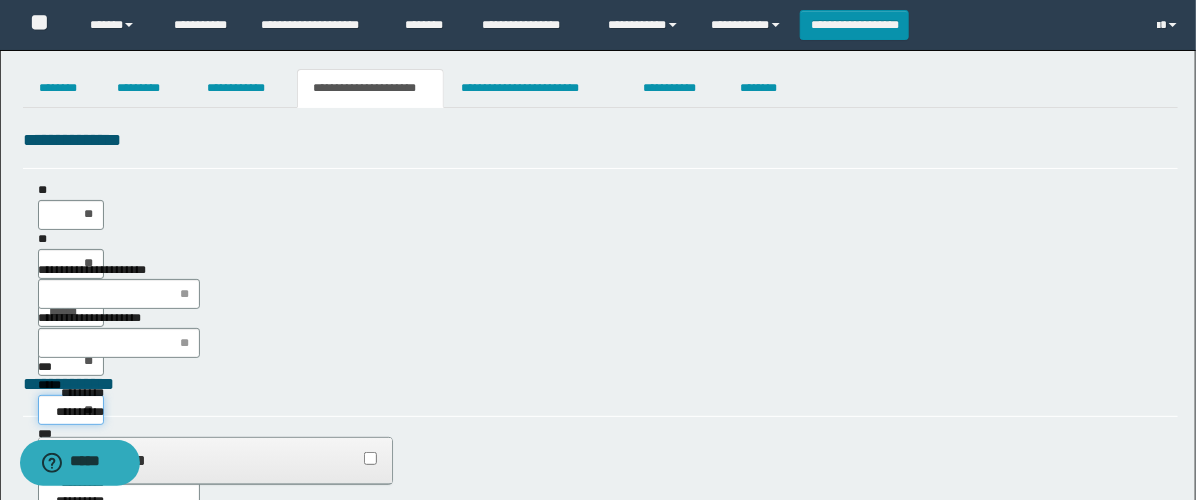 type on "***" 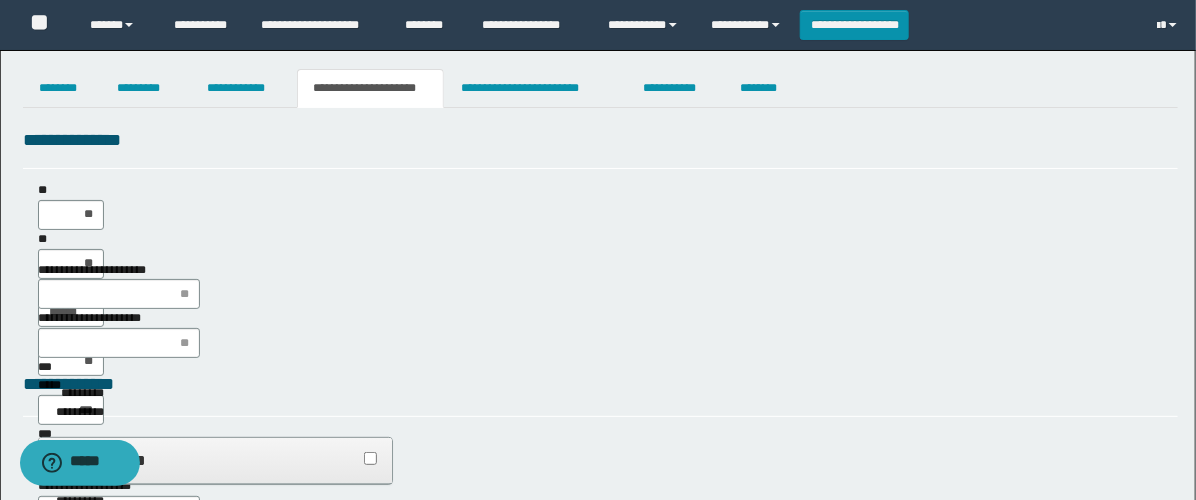 type on "**" 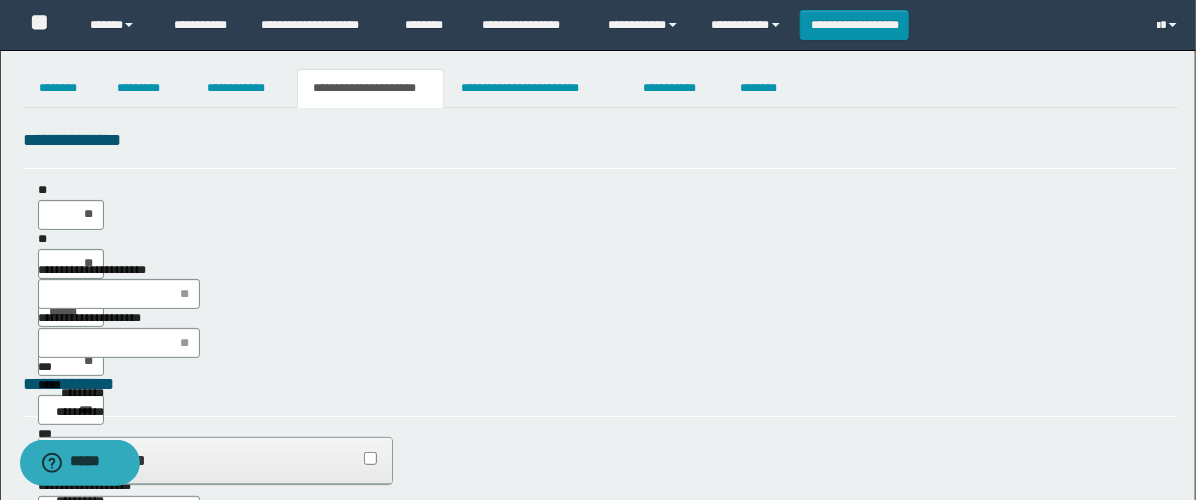 type on "**" 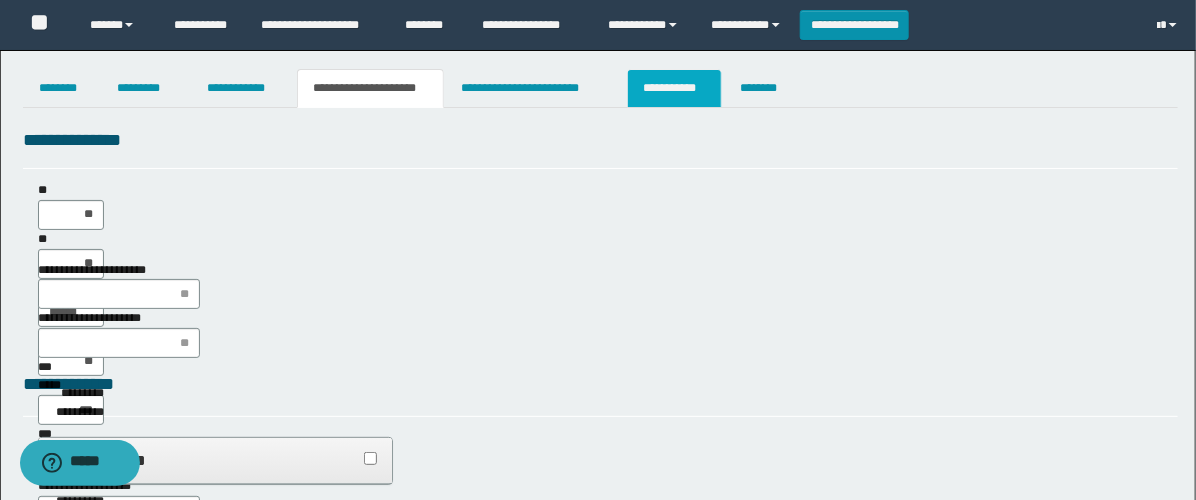 click on "**********" at bounding box center [674, 88] 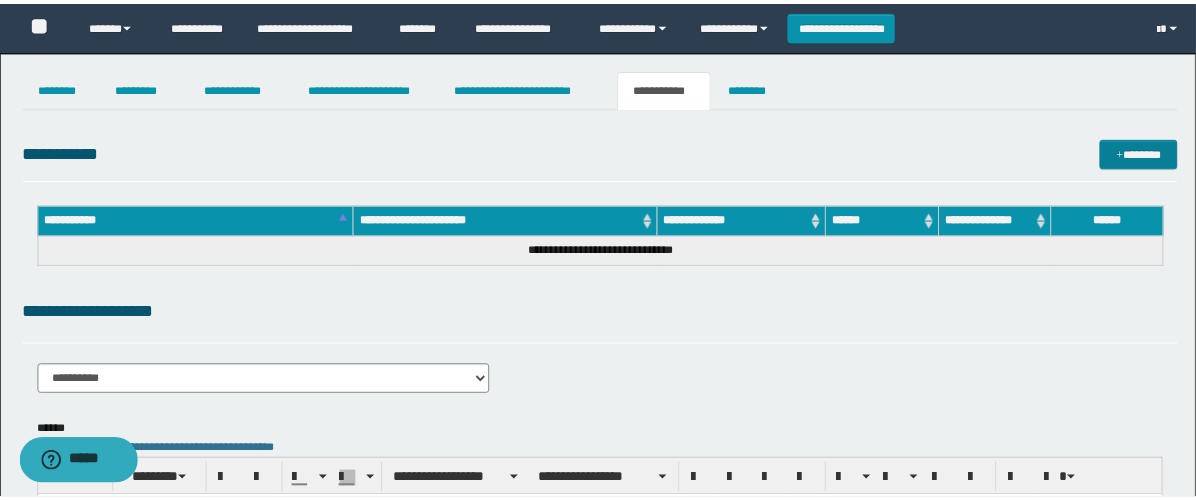 scroll, scrollTop: 0, scrollLeft: 0, axis: both 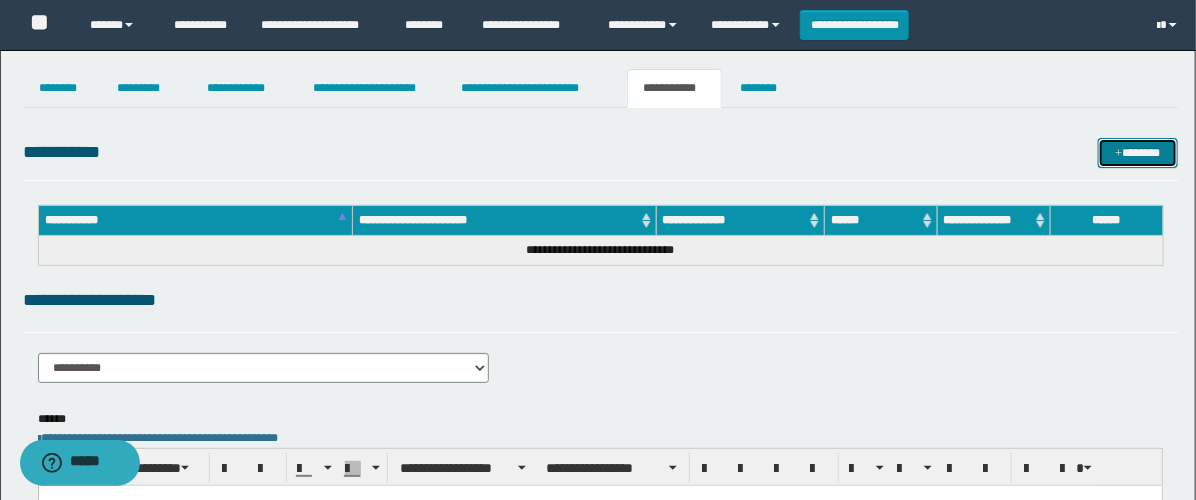 click on "*******" at bounding box center [1138, 153] 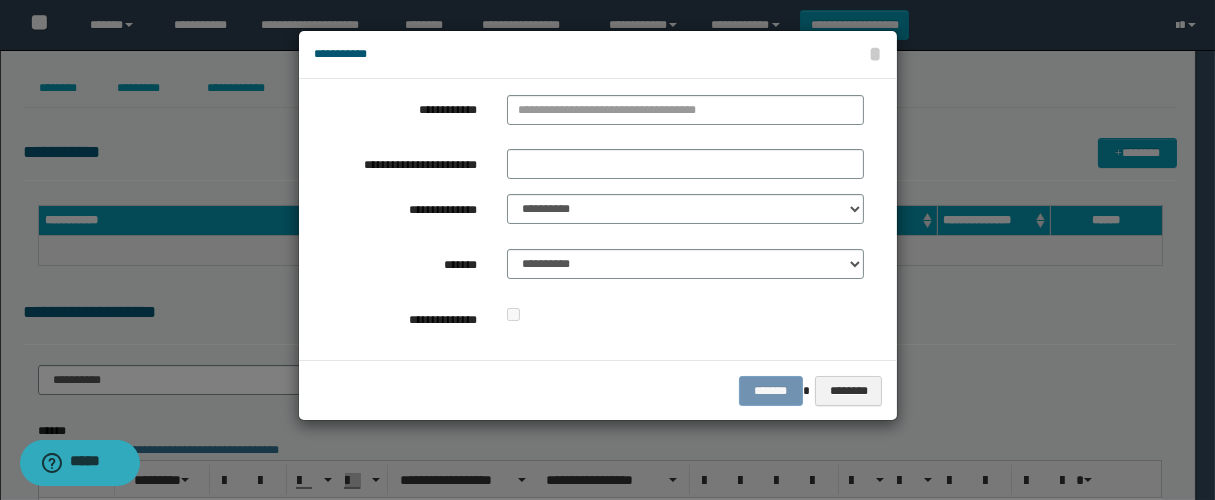 click at bounding box center (685, 114) 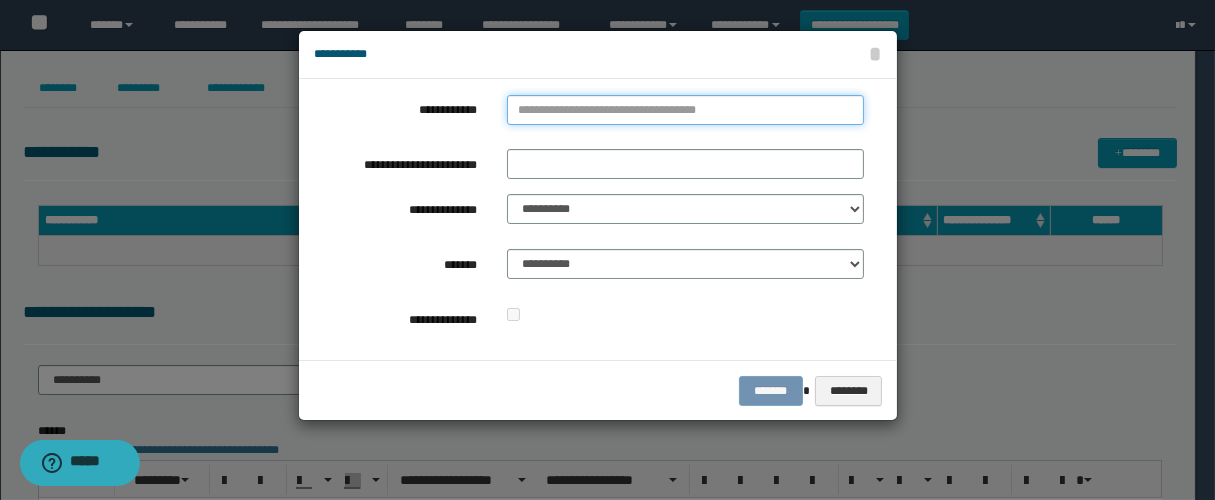 click on "**********" at bounding box center (685, 110) 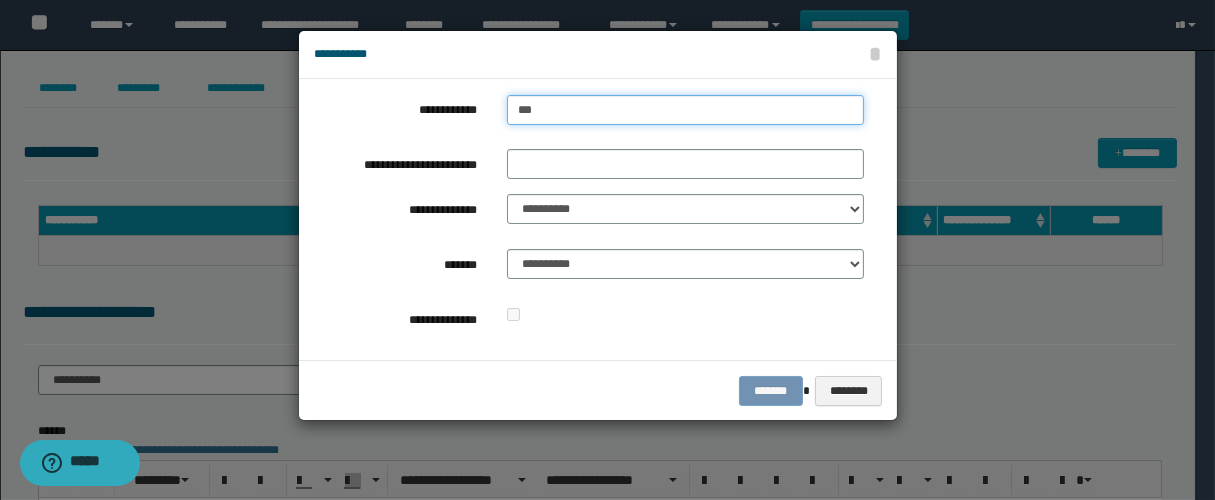 type on "****" 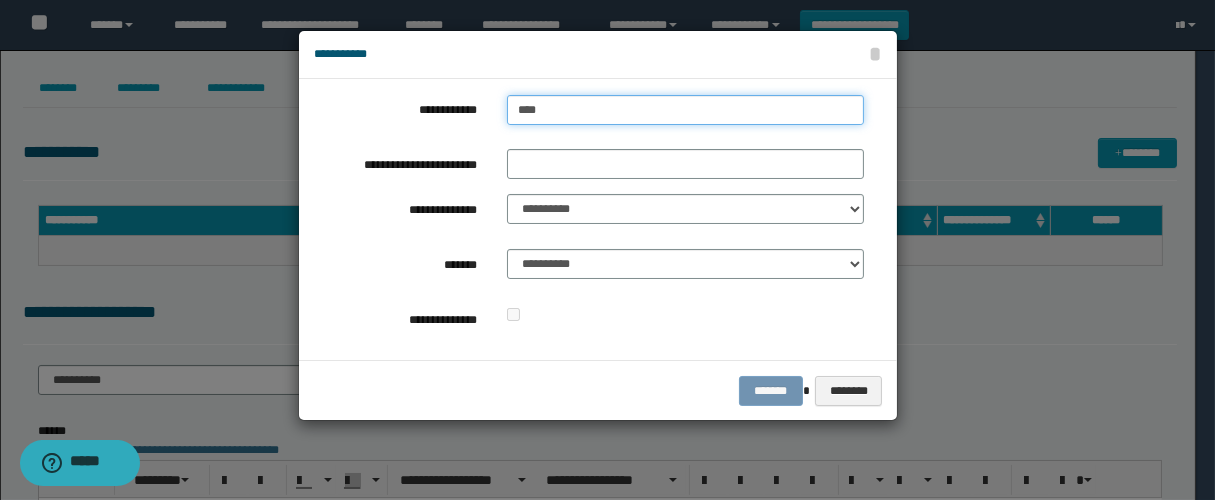 type on "****" 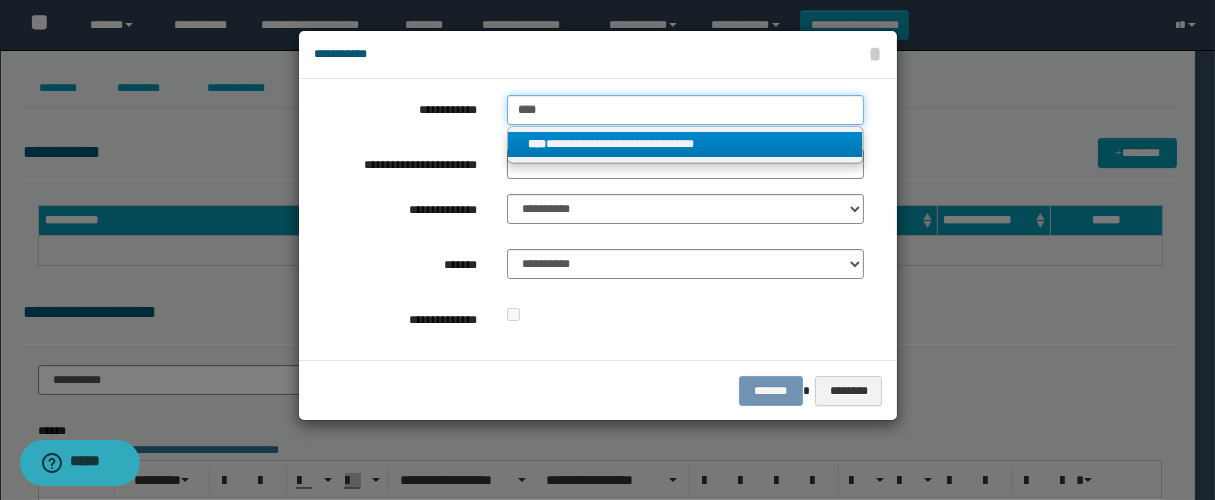type on "****" 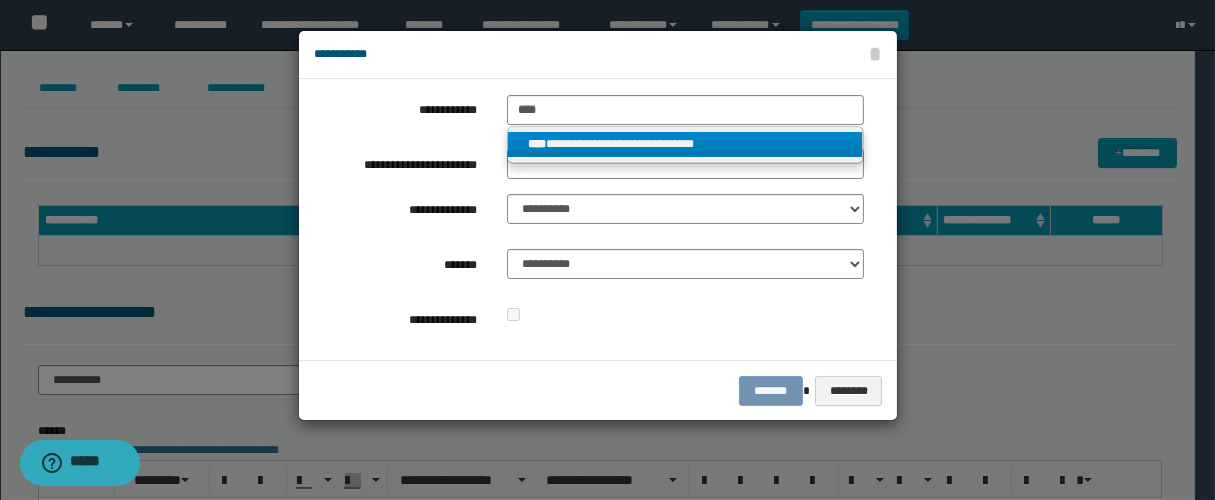 click on "**********" at bounding box center (685, 144) 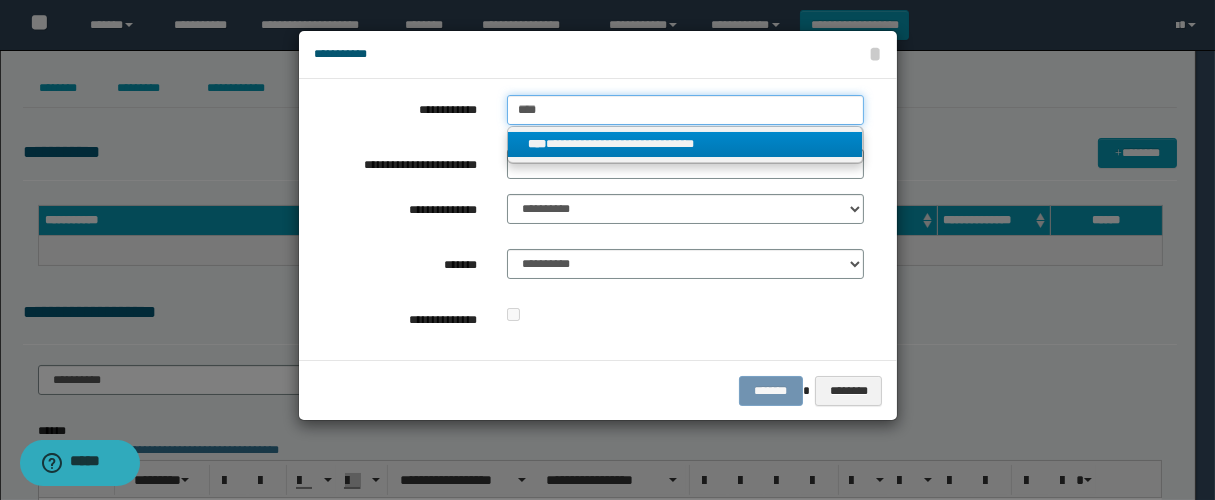 type 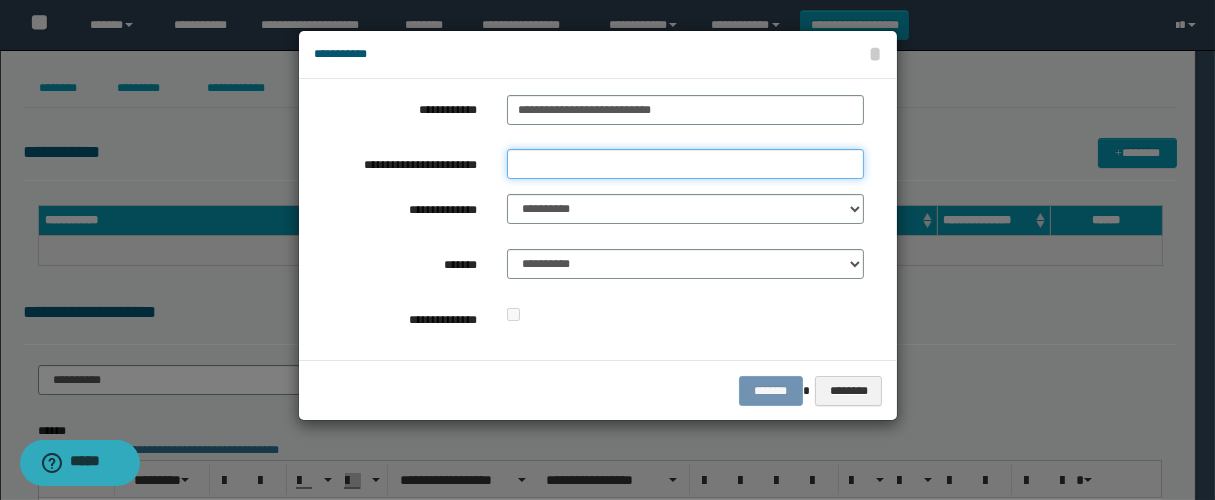 click on "**********" at bounding box center (685, 164) 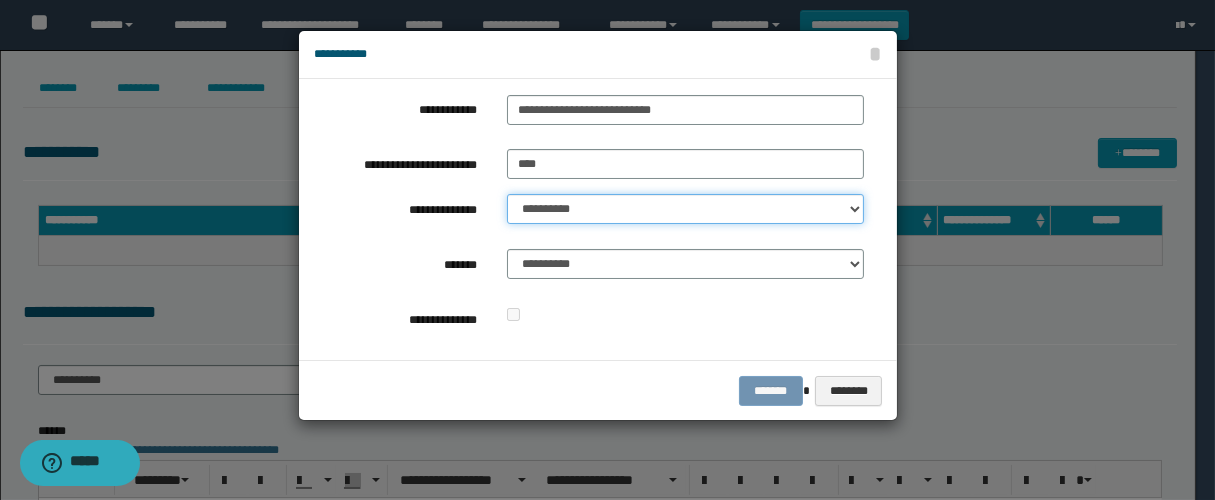 click on "**********" at bounding box center [685, 209] 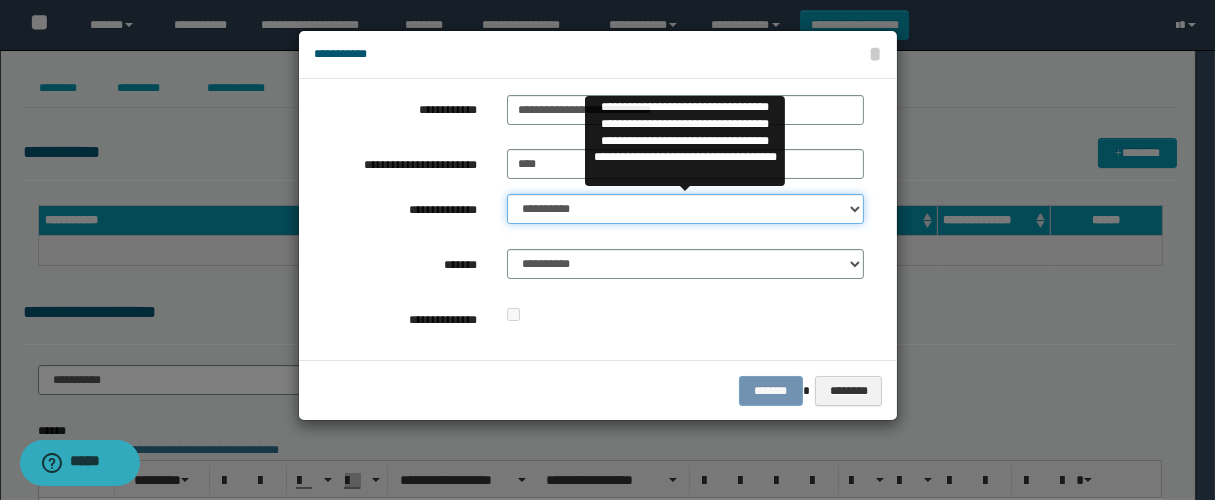 select on "**" 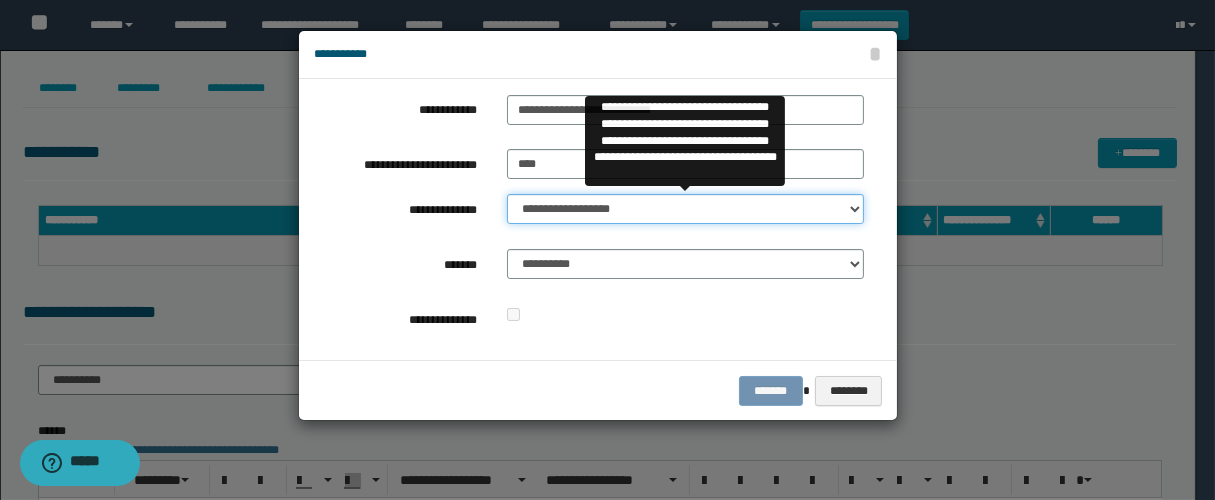 click on "**********" at bounding box center [685, 209] 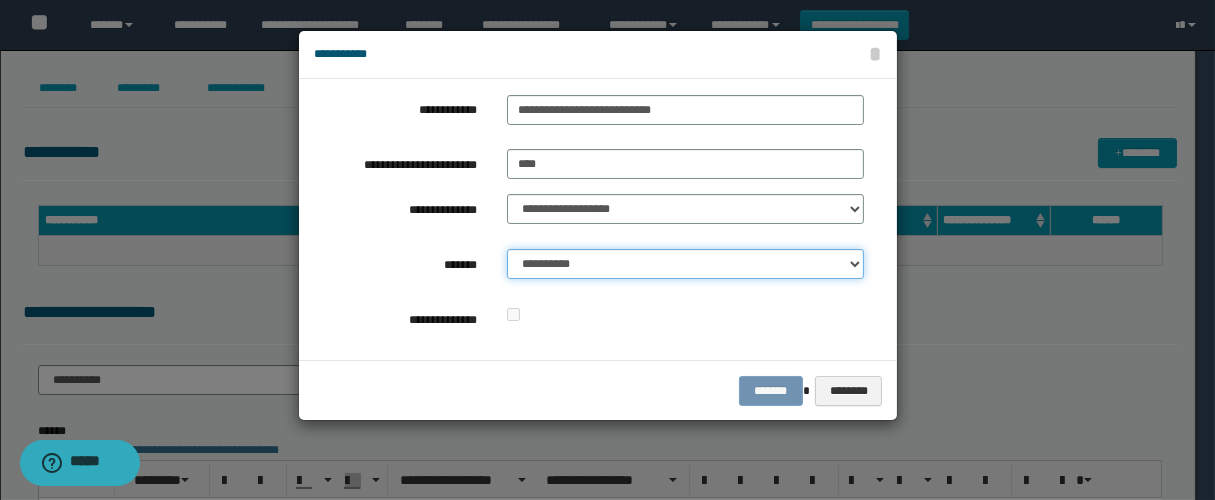 click on "**********" at bounding box center [685, 264] 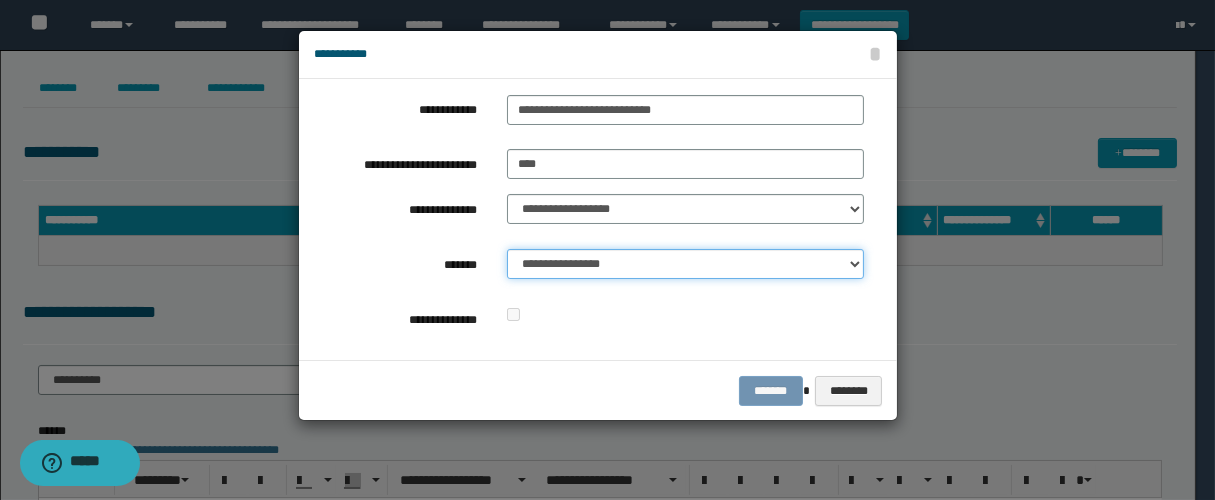 click on "**********" at bounding box center (685, 264) 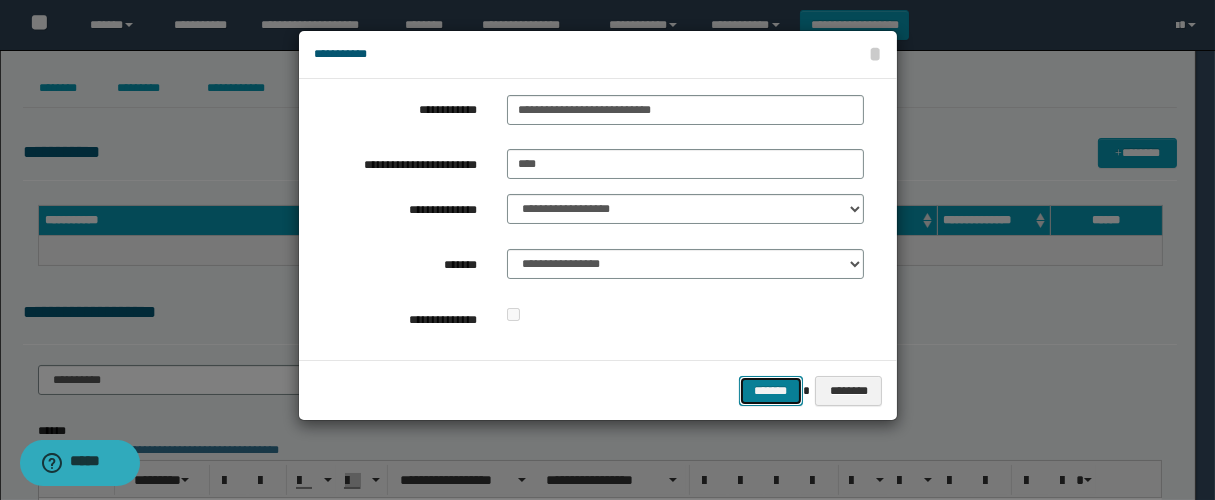 click on "*******" at bounding box center (771, 391) 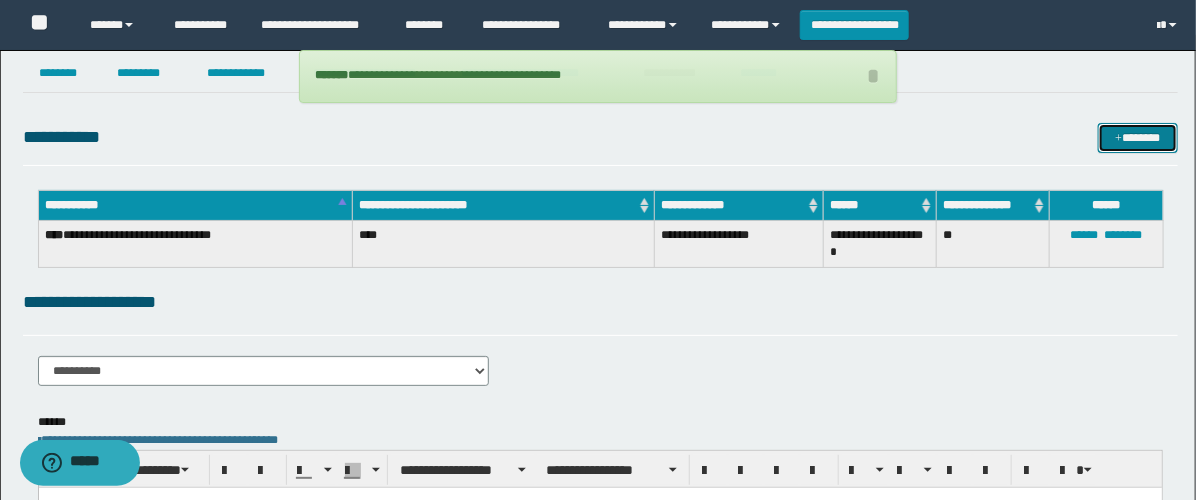 scroll, scrollTop: 111, scrollLeft: 0, axis: vertical 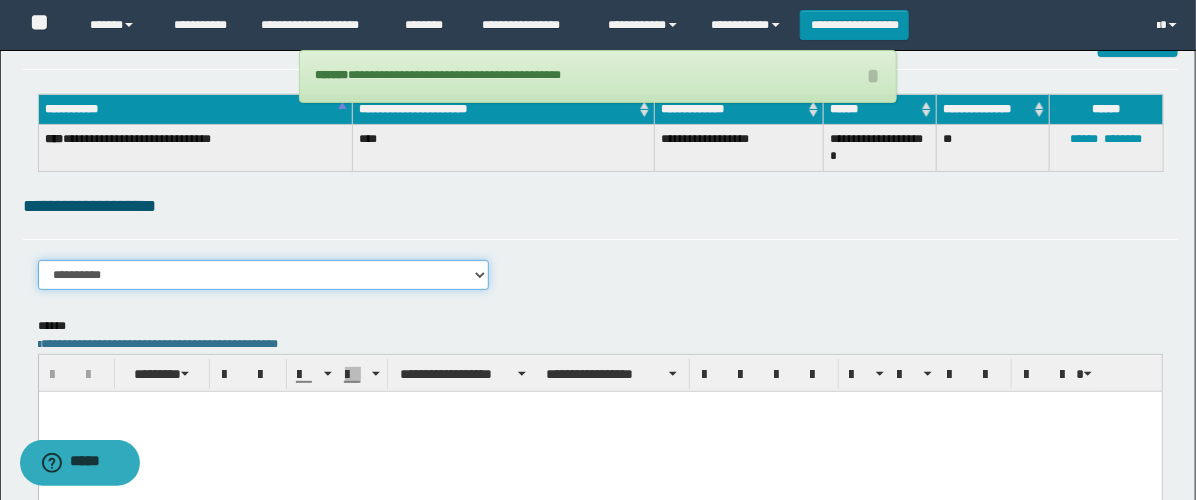 click on "**********" at bounding box center (263, 275) 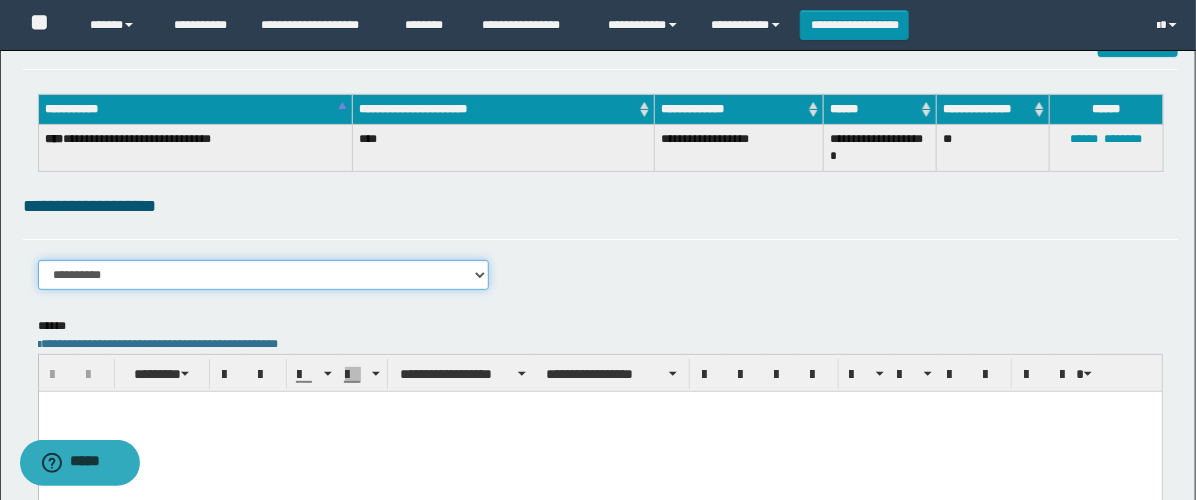 select on "****" 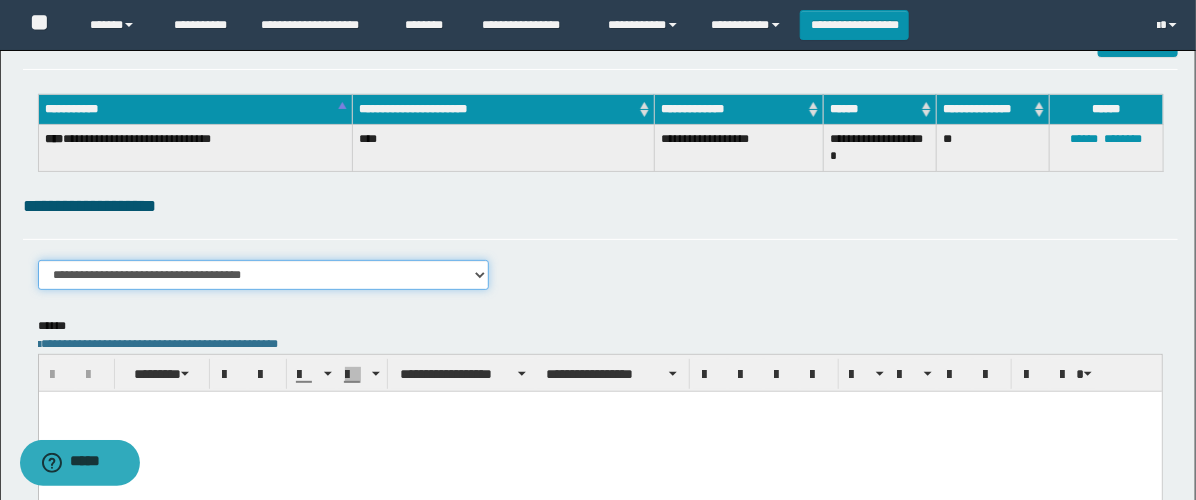 click on "**********" at bounding box center [263, 275] 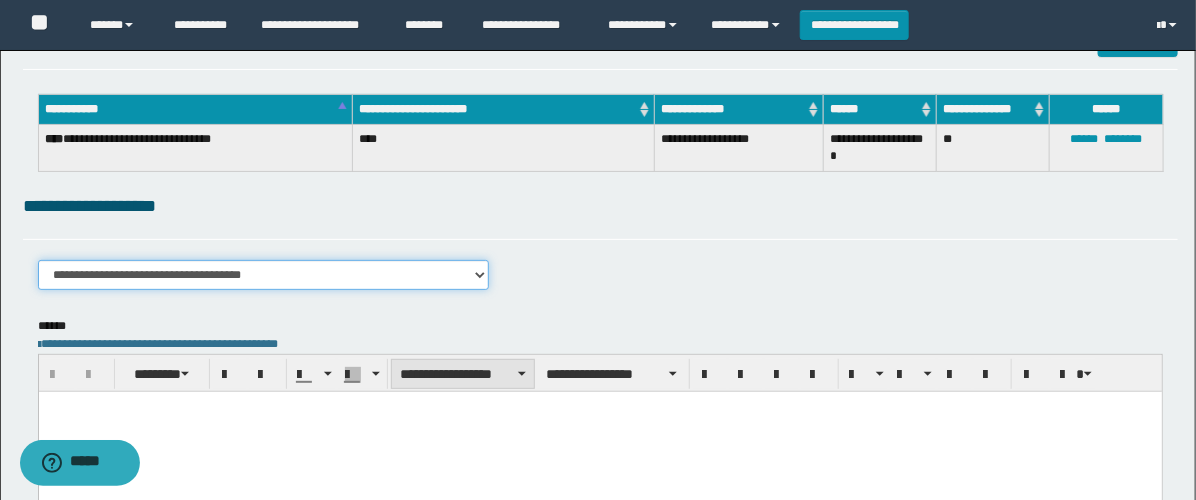 scroll, scrollTop: 333, scrollLeft: 0, axis: vertical 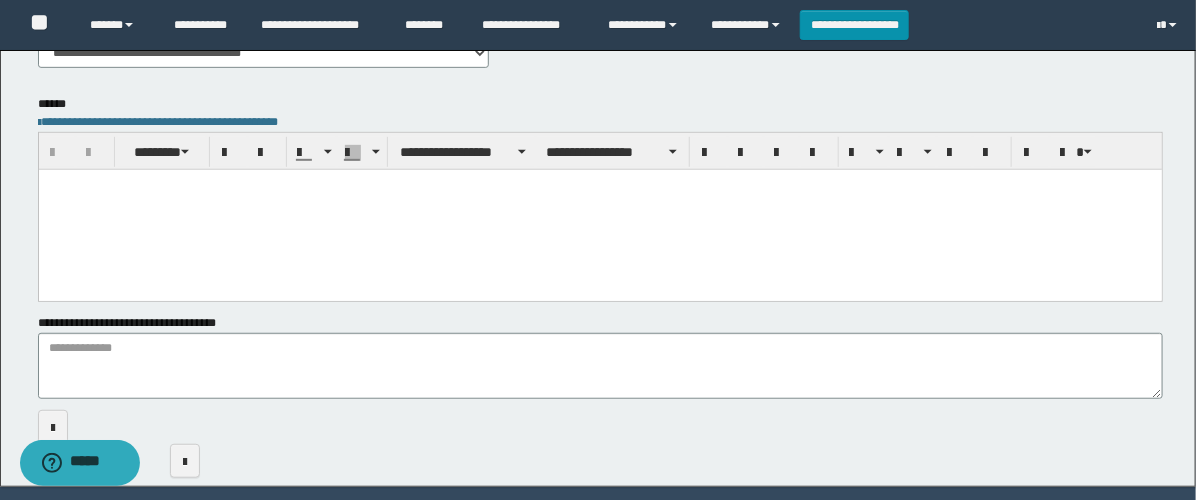 click at bounding box center [599, 210] 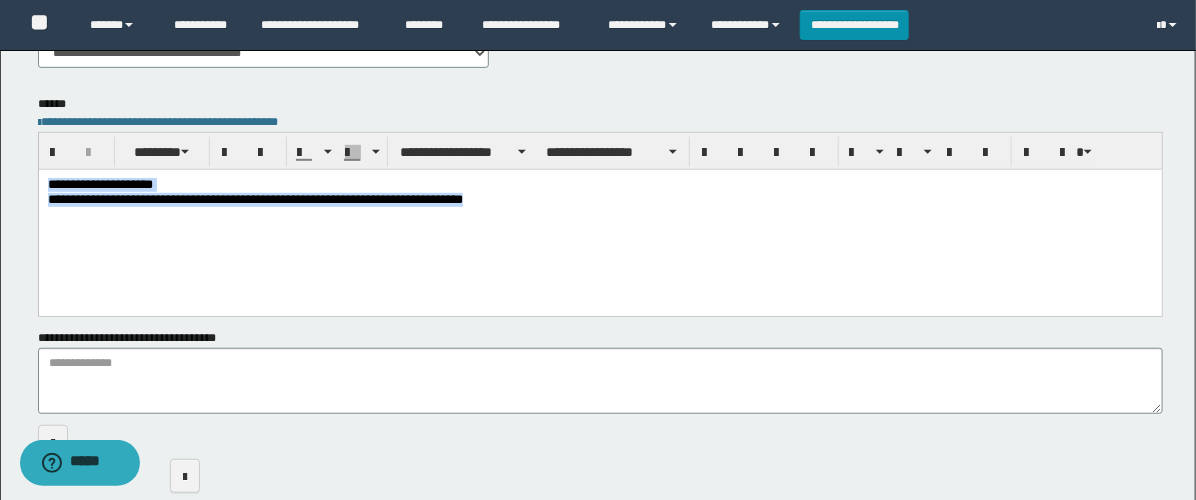 drag, startPoint x: 691, startPoint y: 208, endPoint x: -1, endPoint y: 161, distance: 693.59424 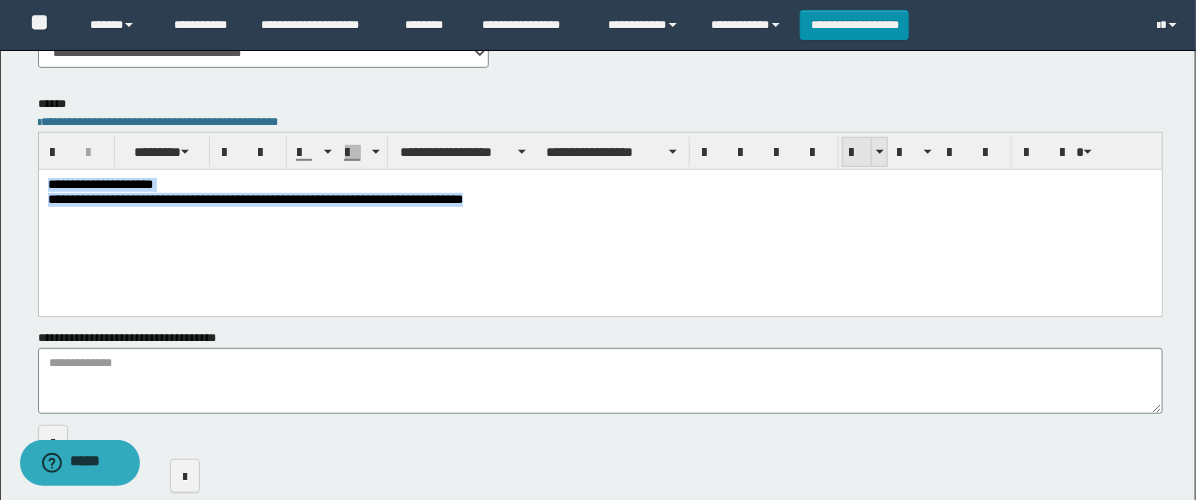 click at bounding box center [857, 153] 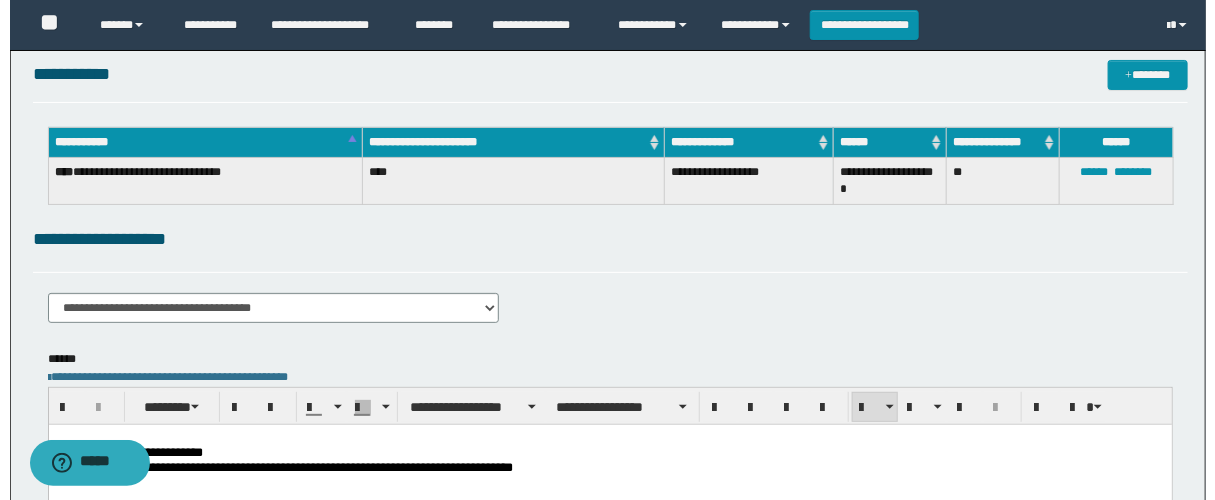 scroll, scrollTop: 0, scrollLeft: 0, axis: both 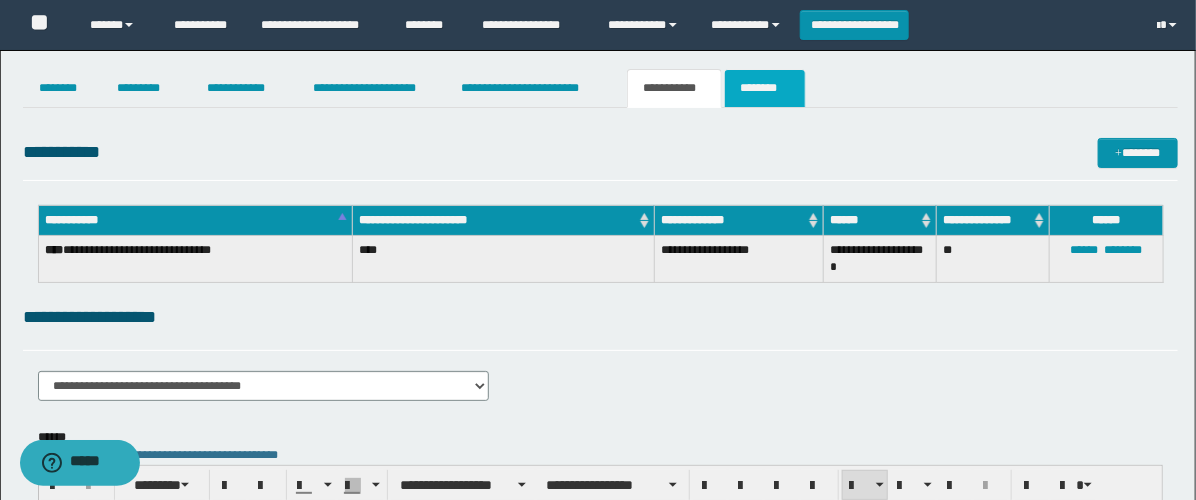 click on "********" at bounding box center [765, 88] 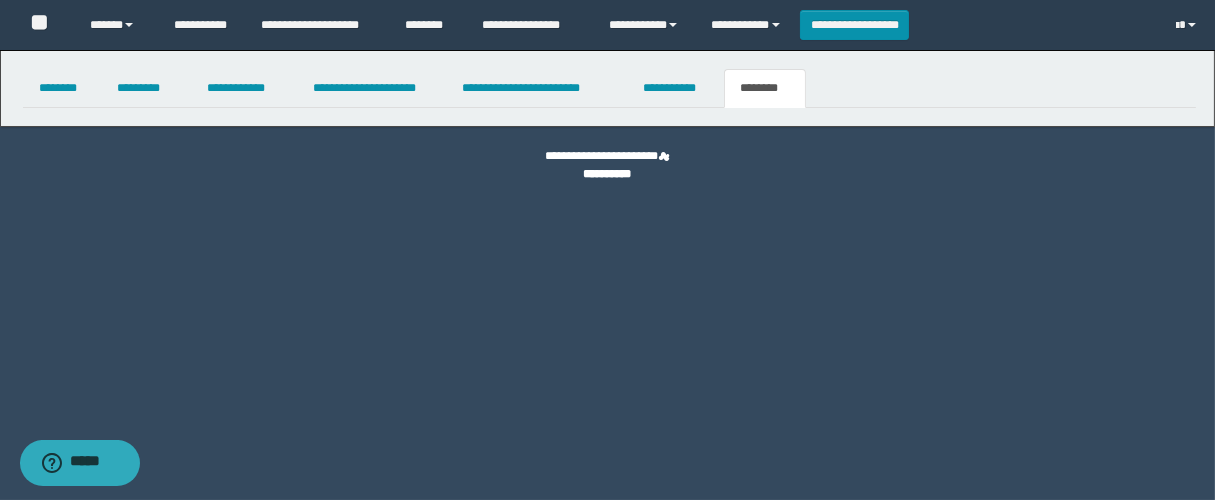 select 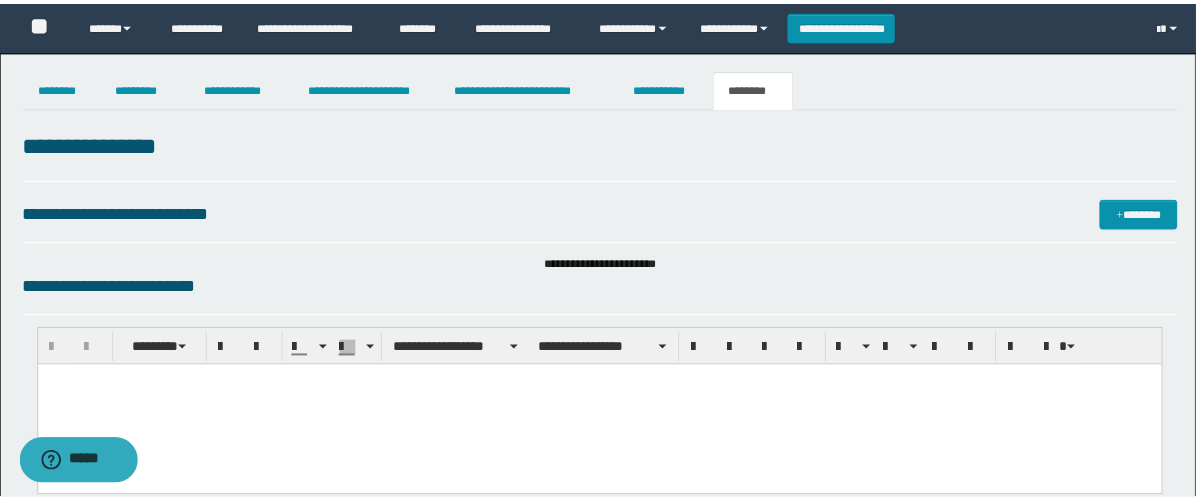 scroll, scrollTop: 0, scrollLeft: 0, axis: both 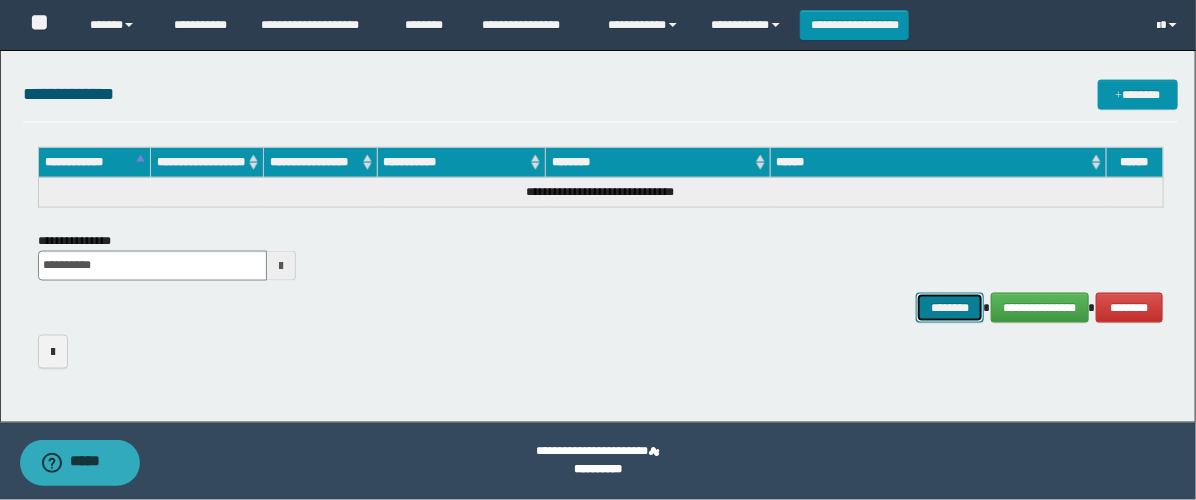 click on "********" at bounding box center [950, 308] 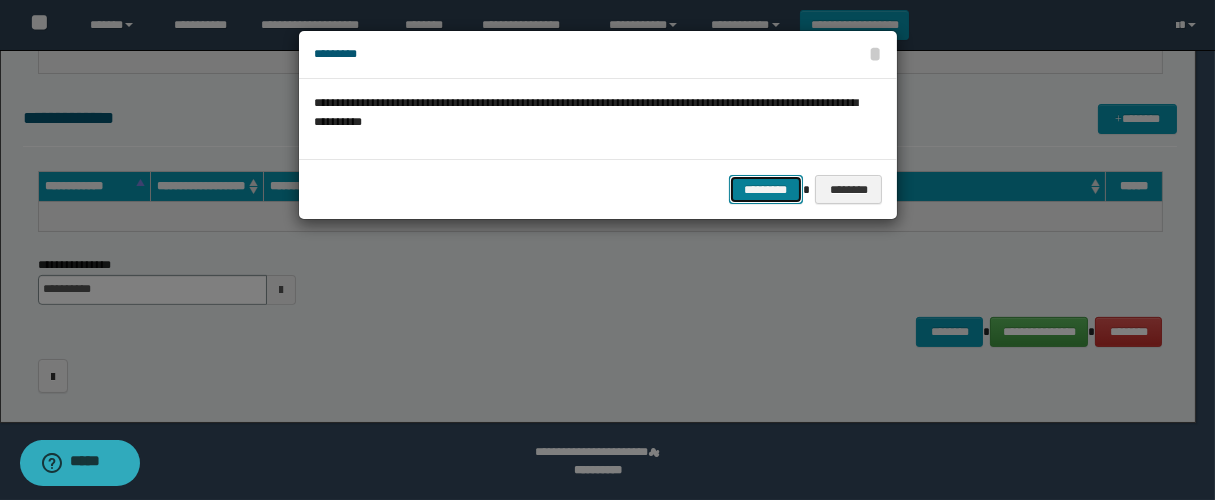 click on "*********" at bounding box center (766, 190) 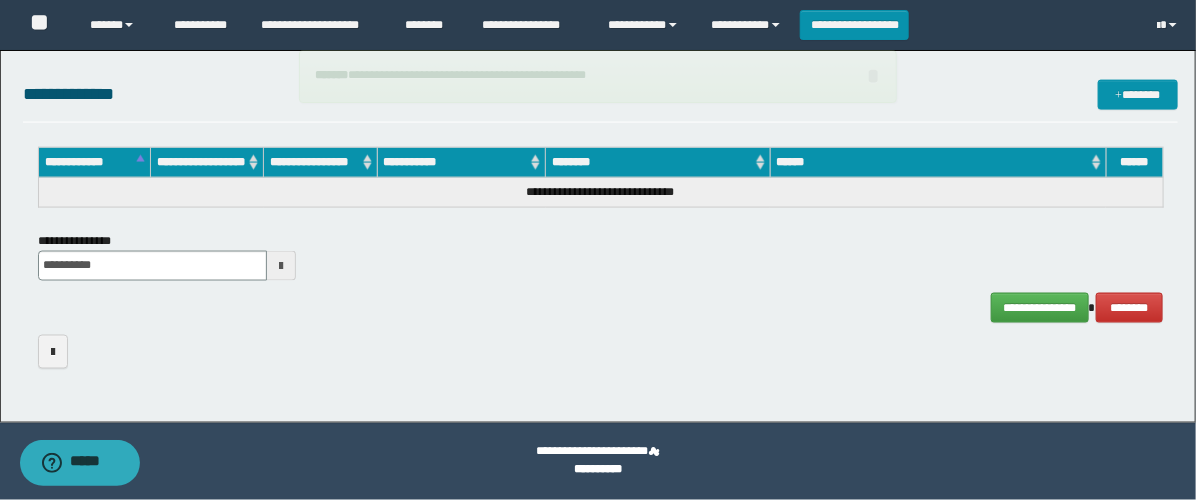 scroll, scrollTop: 0, scrollLeft: 0, axis: both 